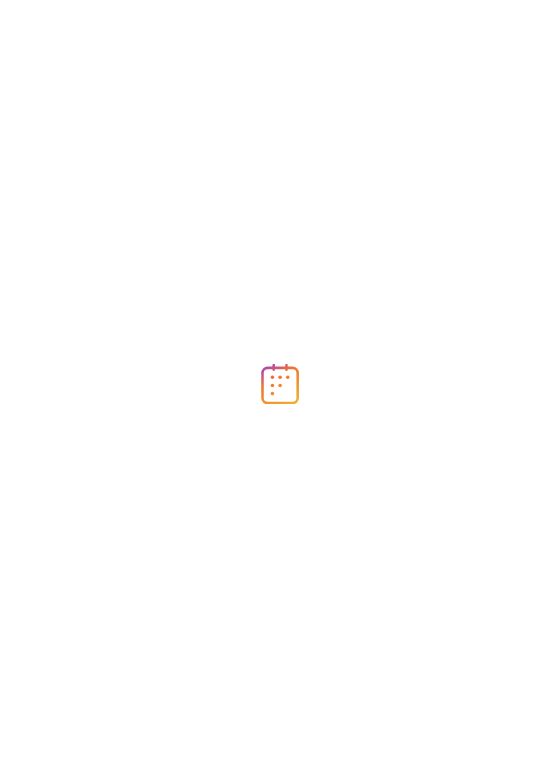 scroll, scrollTop: 0, scrollLeft: 0, axis: both 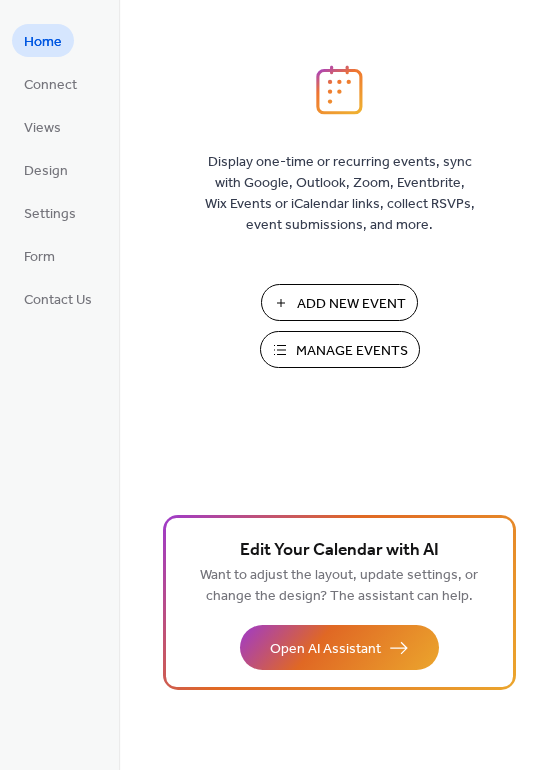 click on "Add New Event" at bounding box center (351, 304) 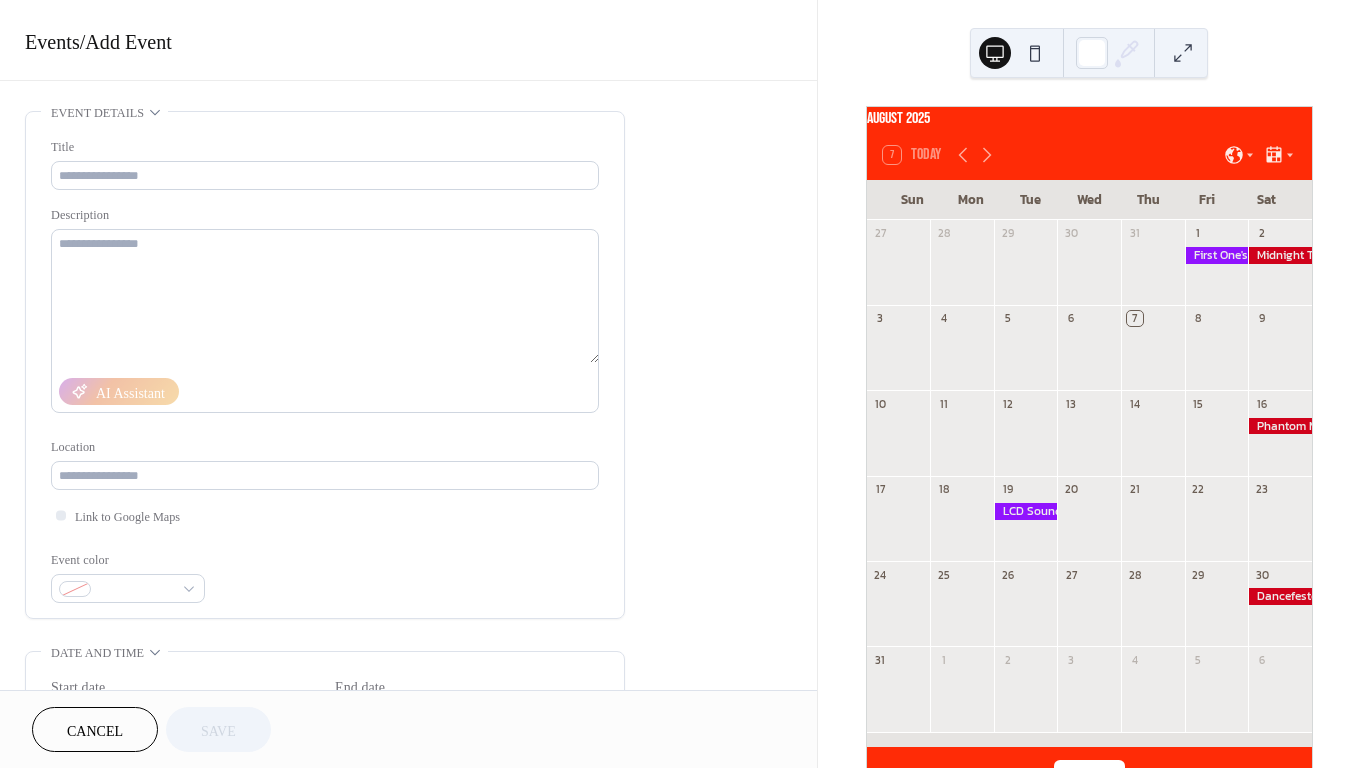 scroll, scrollTop: 0, scrollLeft: 0, axis: both 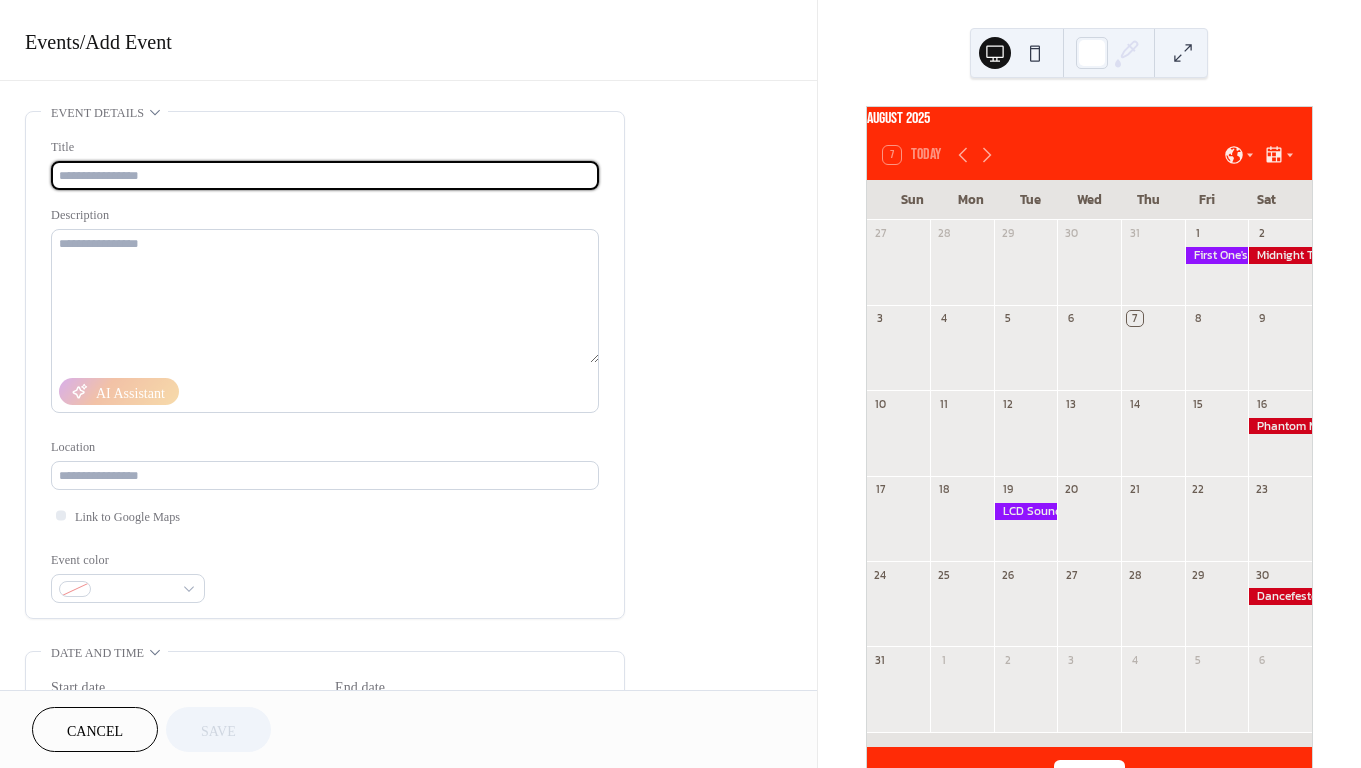 click at bounding box center [325, 175] 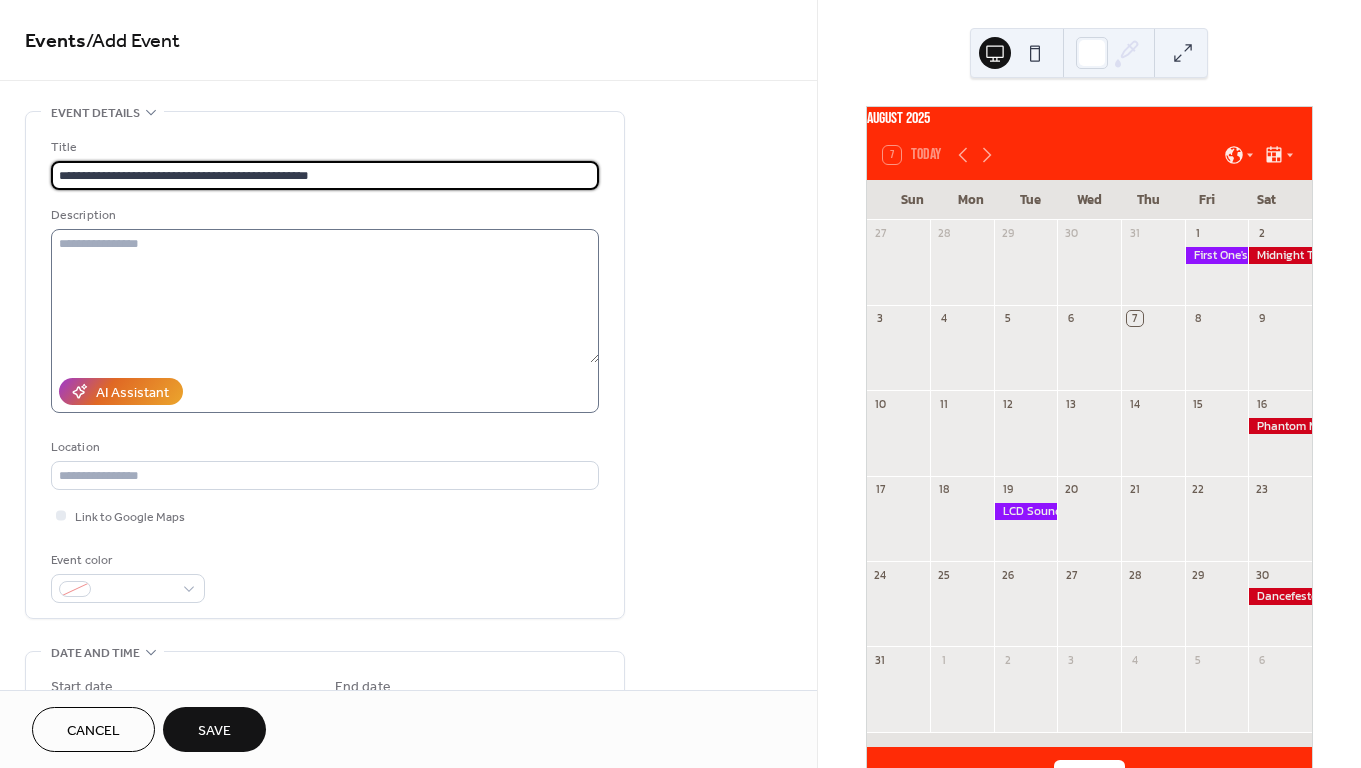 type on "**********" 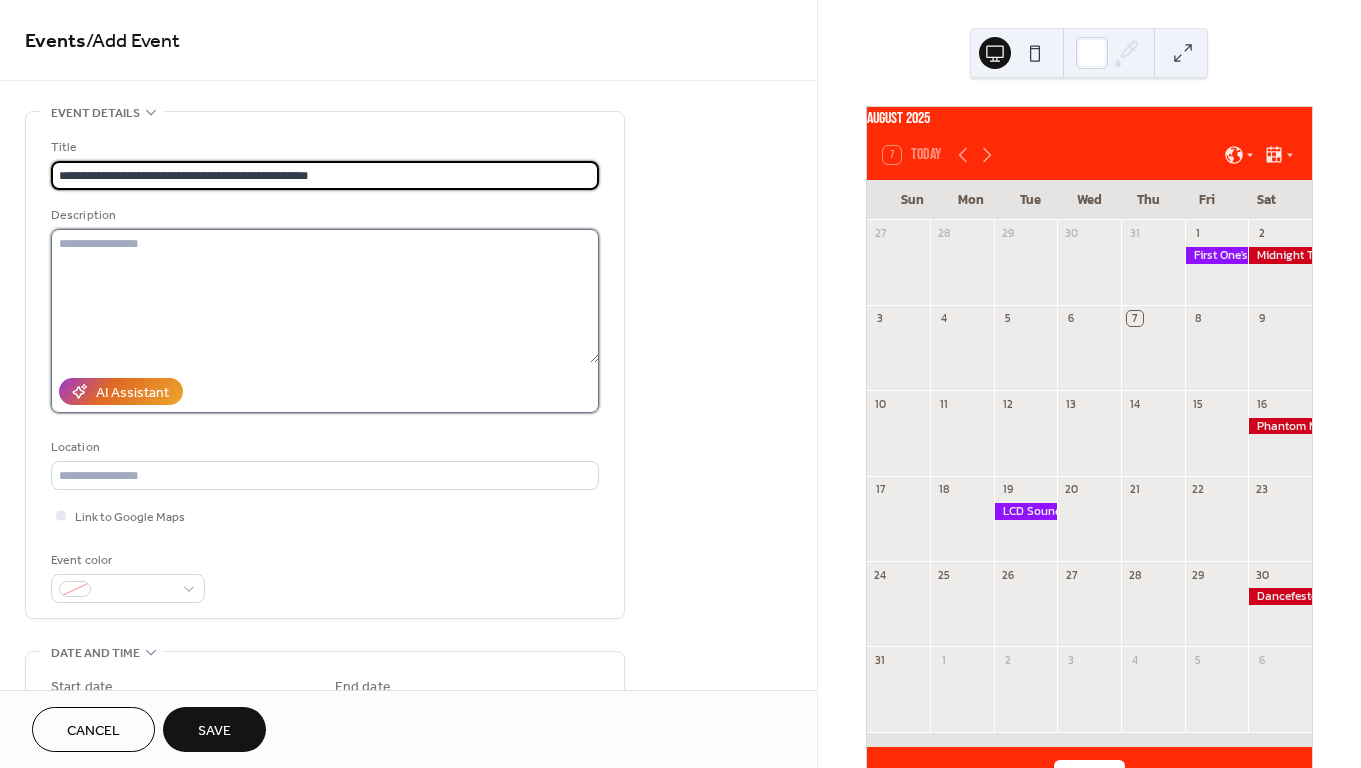 click at bounding box center [325, 296] 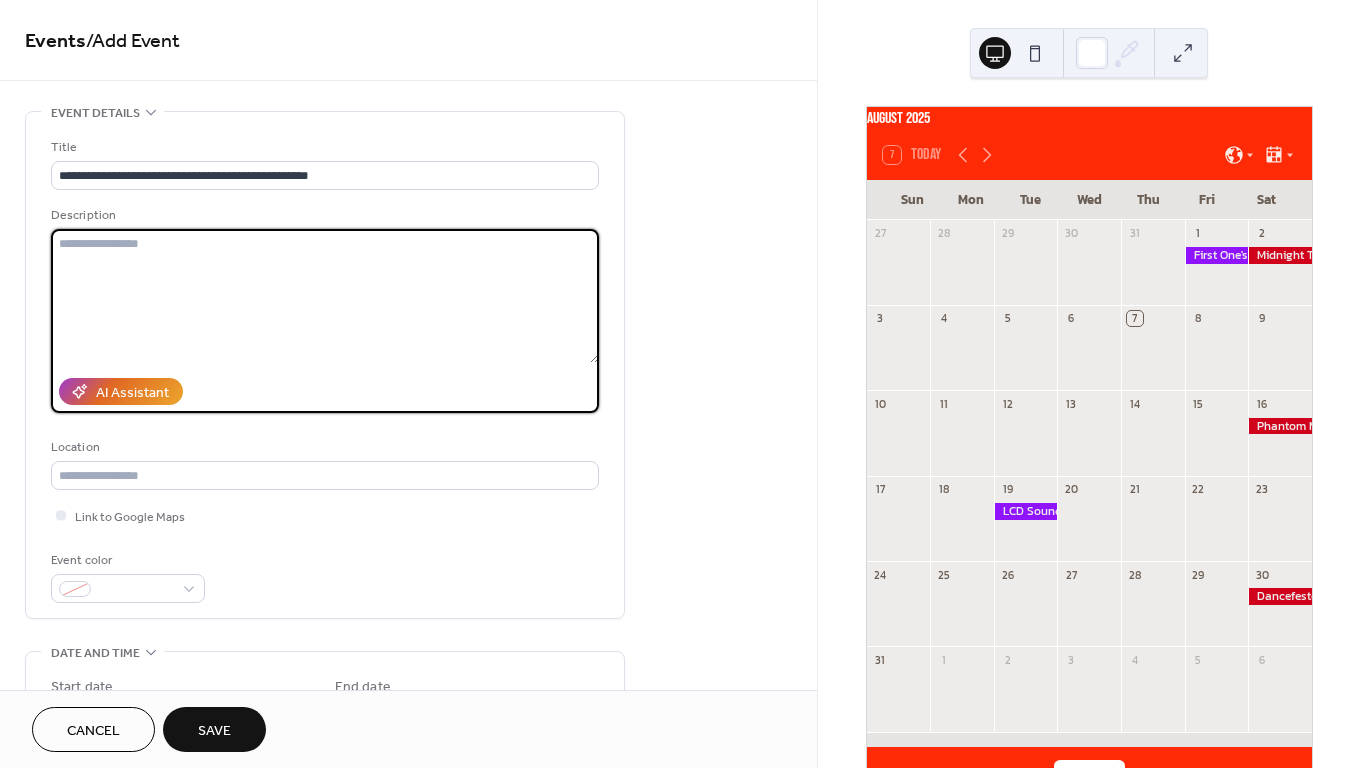 paste on "**********" 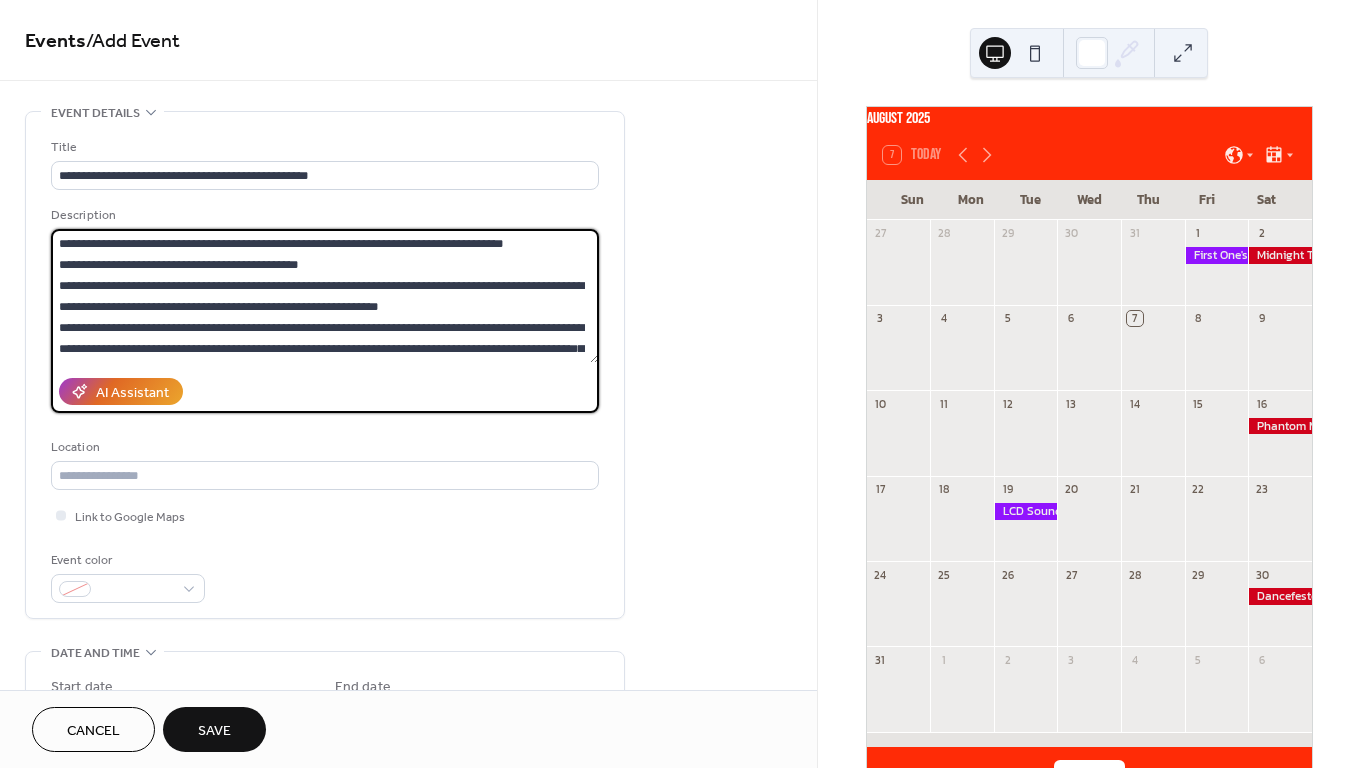 scroll, scrollTop: 210, scrollLeft: 0, axis: vertical 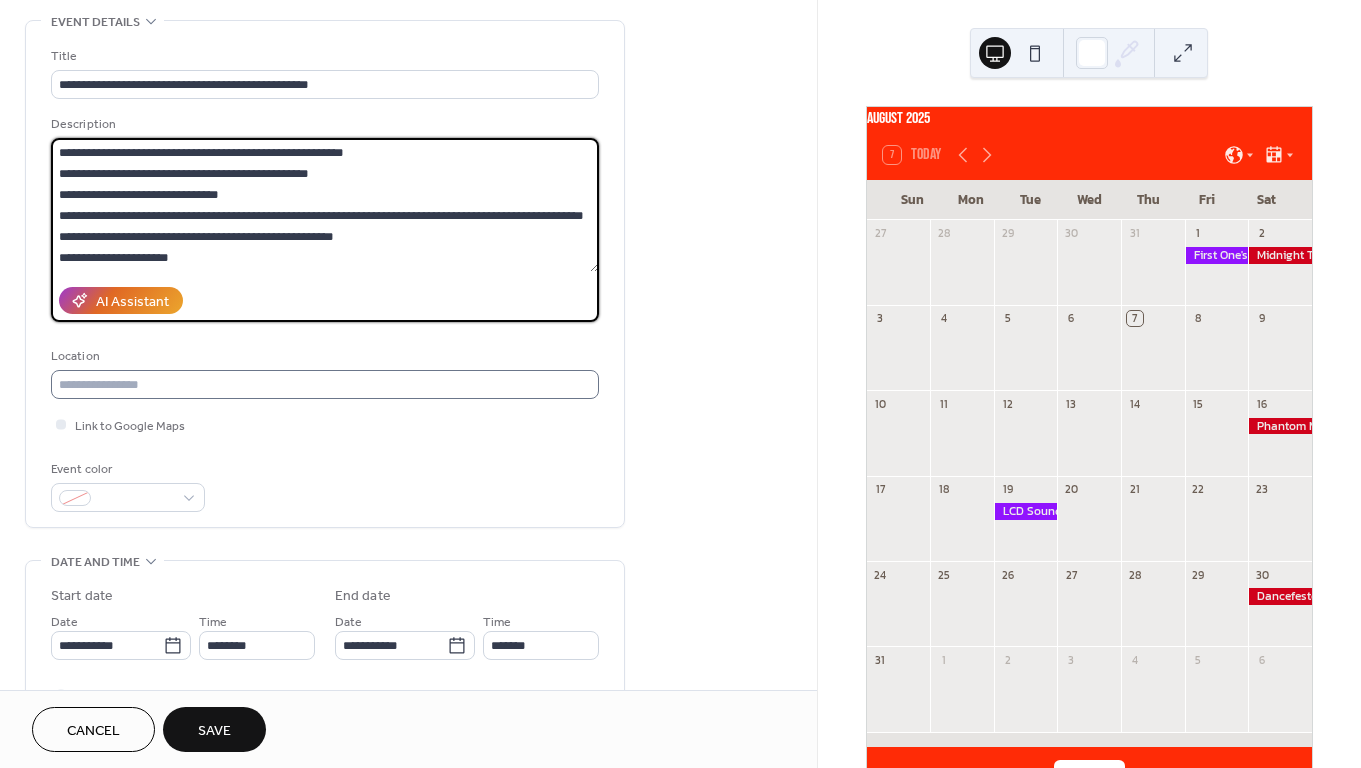 type on "**********" 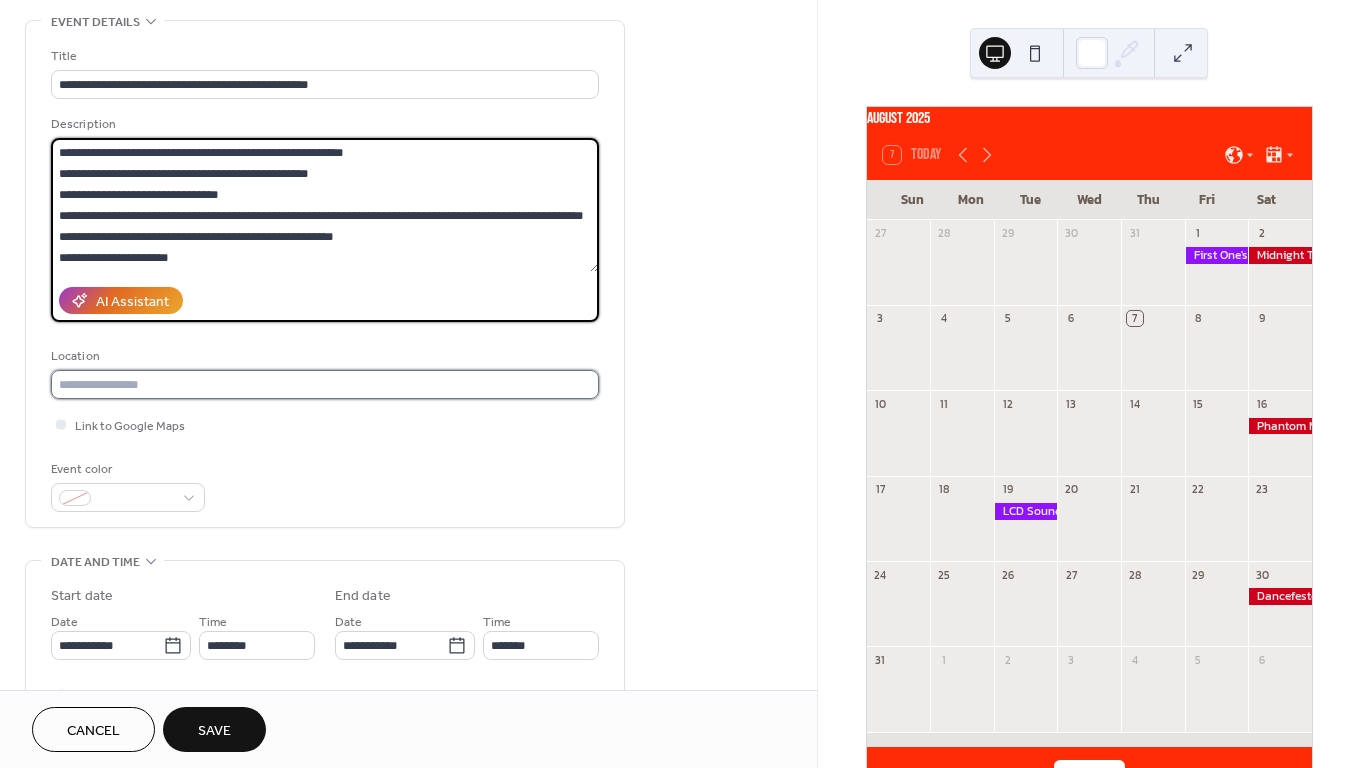 click at bounding box center (325, 384) 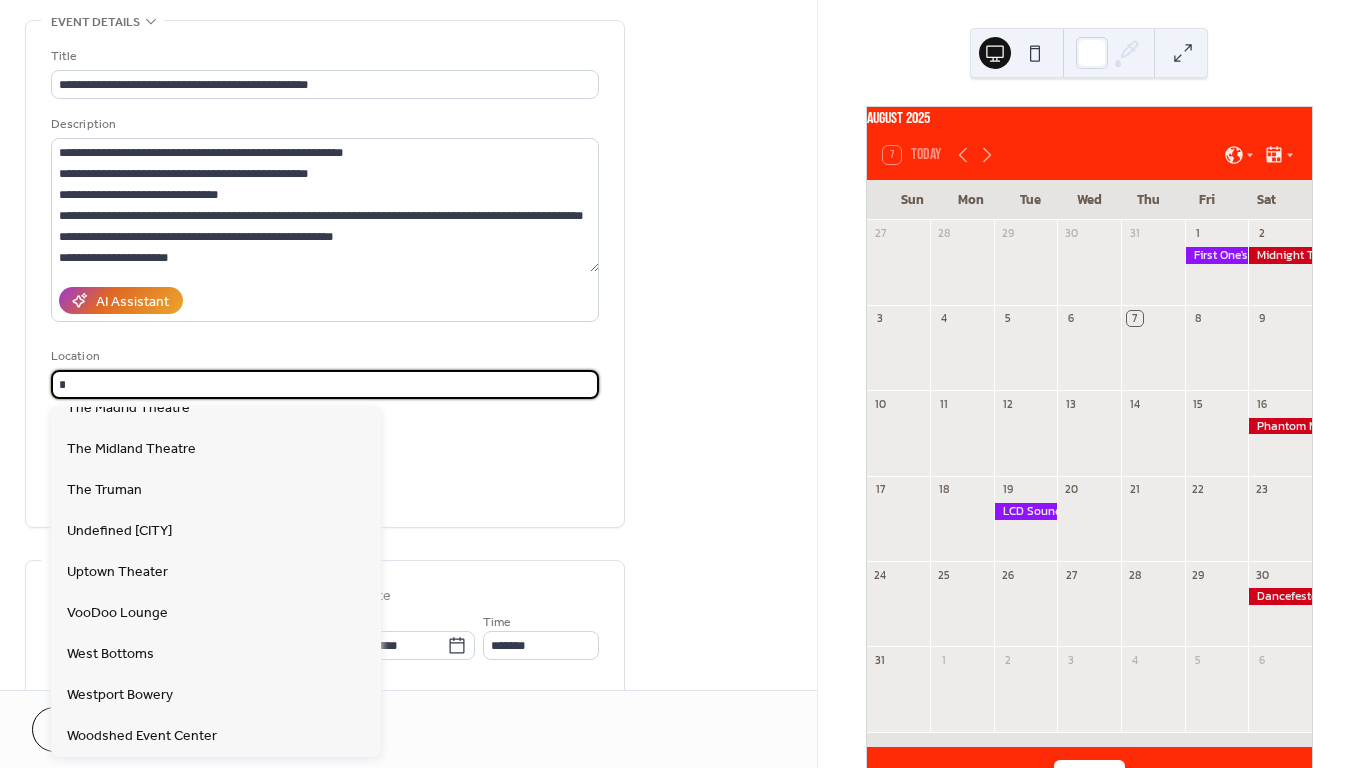 scroll, scrollTop: 0, scrollLeft: 0, axis: both 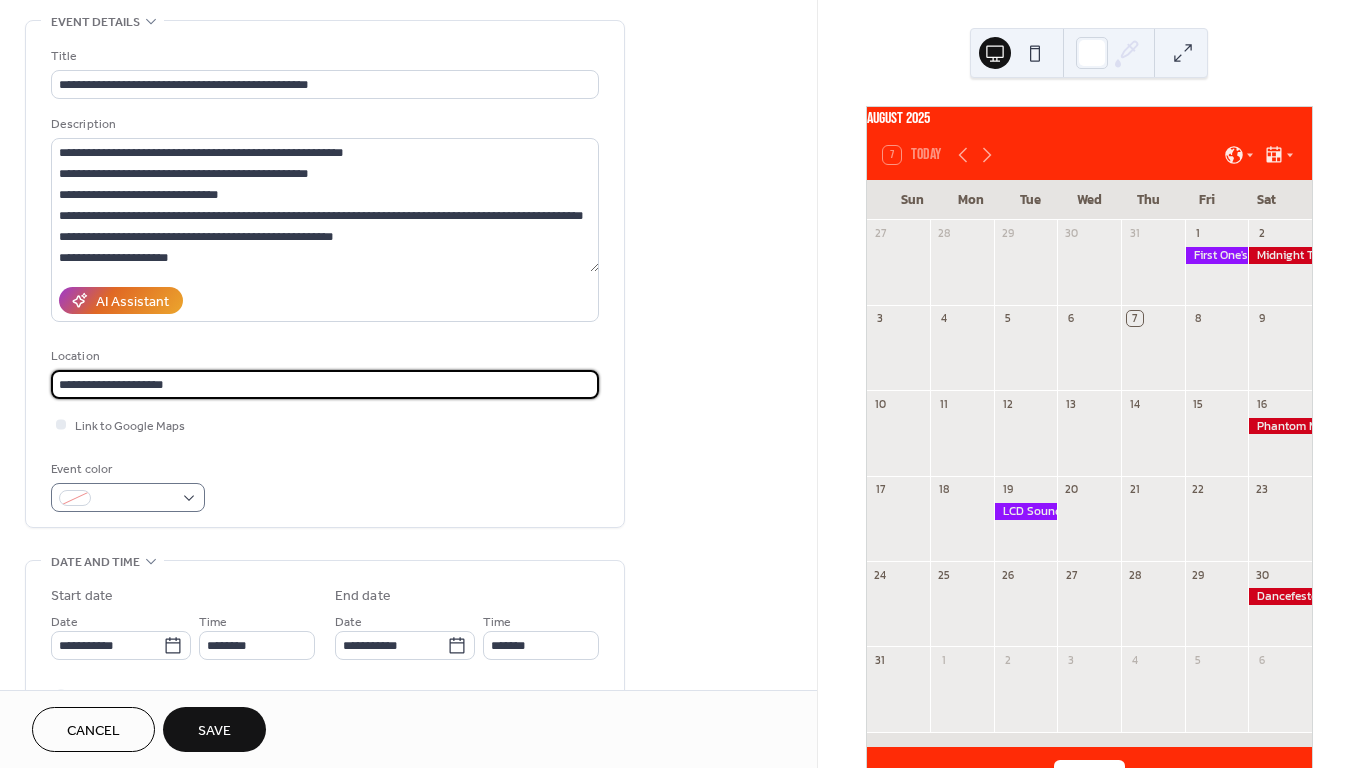 type on "**********" 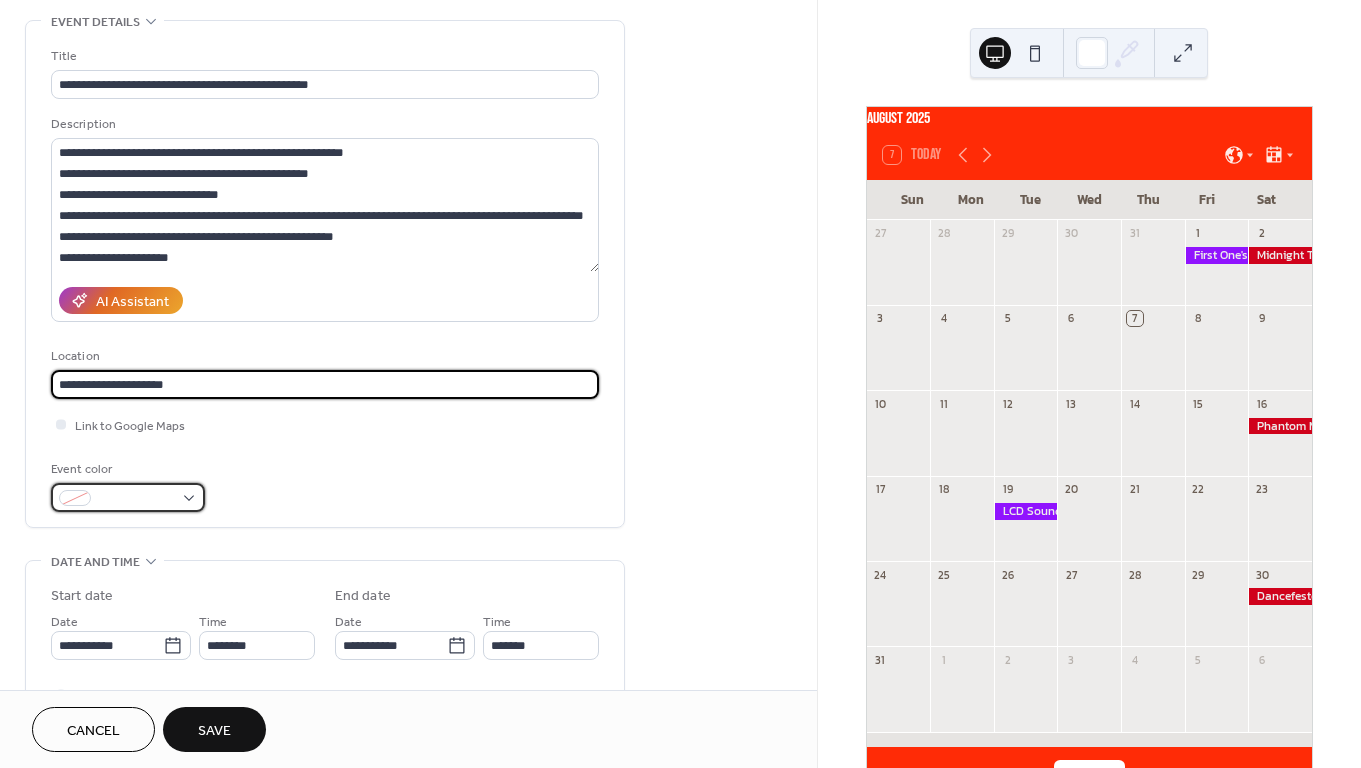click at bounding box center [136, 499] 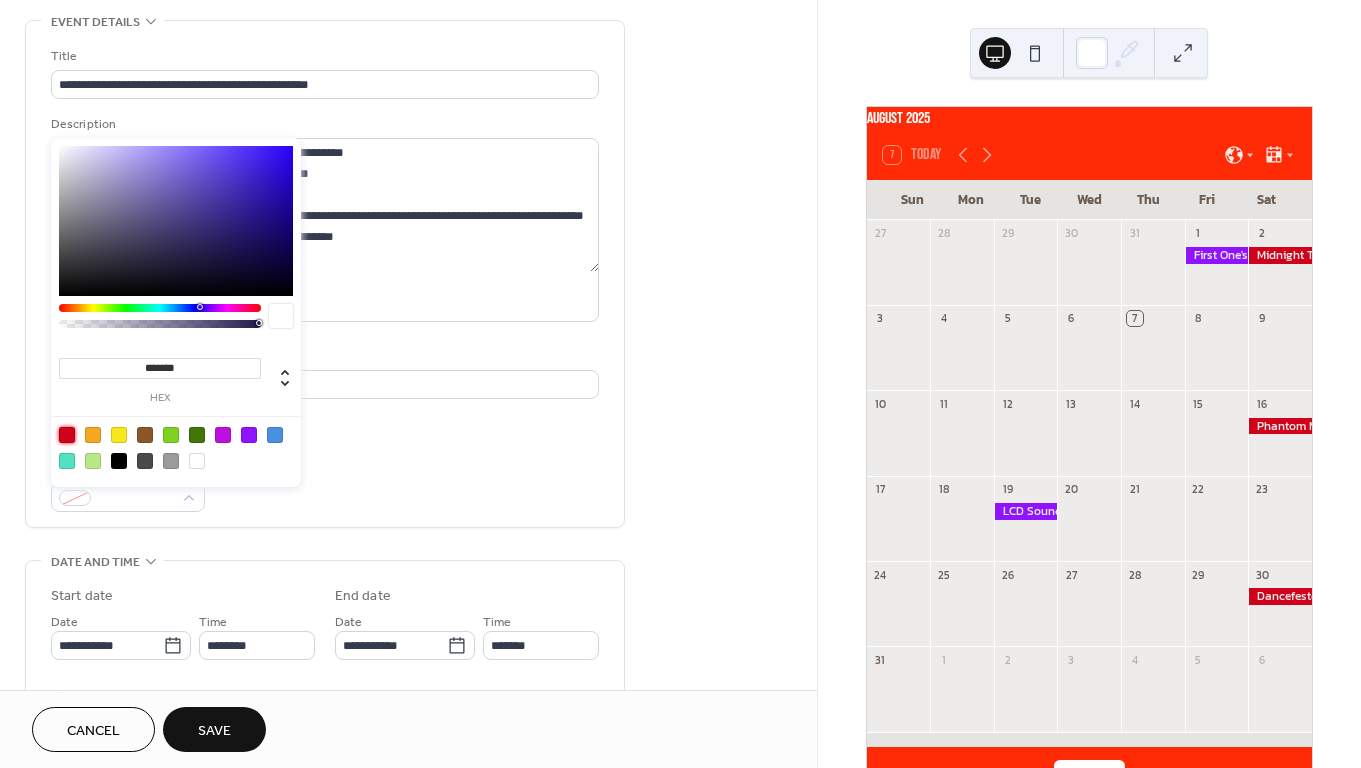 click at bounding box center [67, 435] 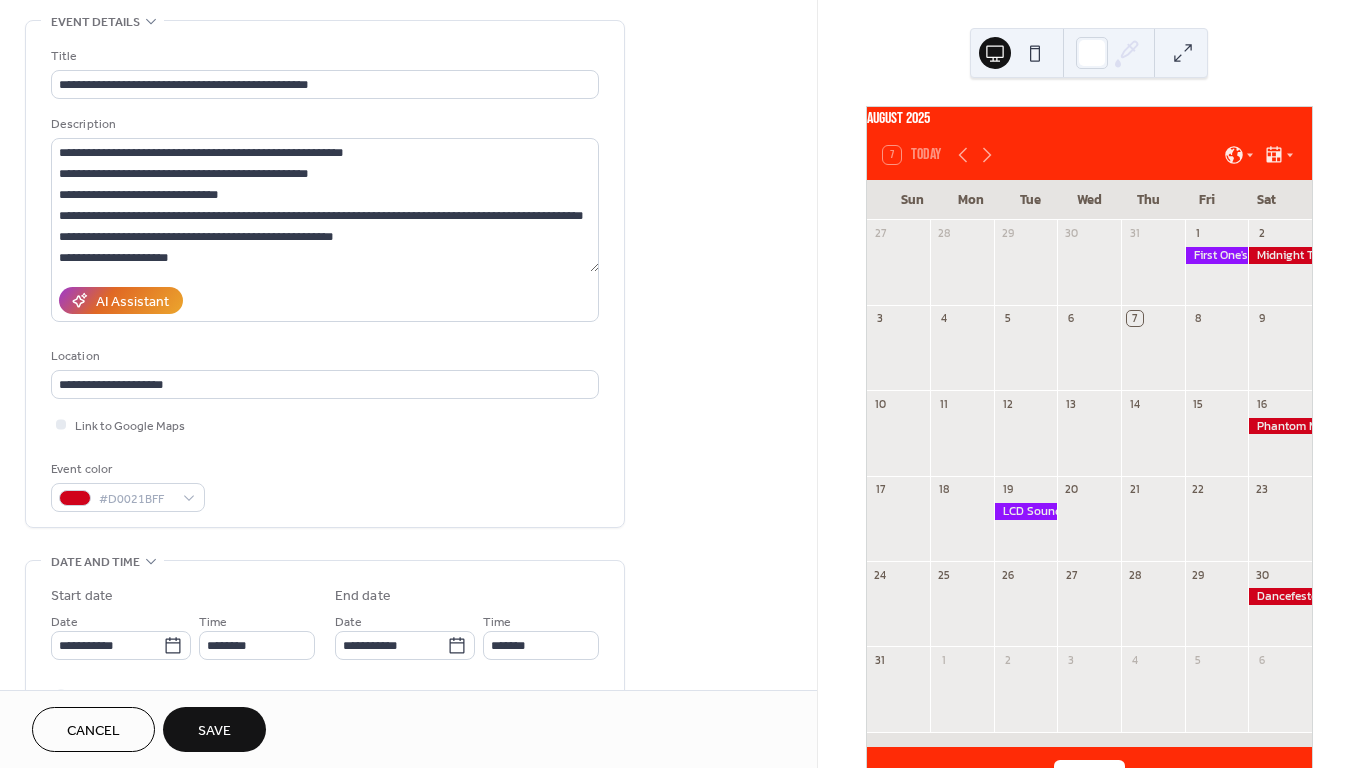 click on "Event color #D0021BFF" at bounding box center [325, 485] 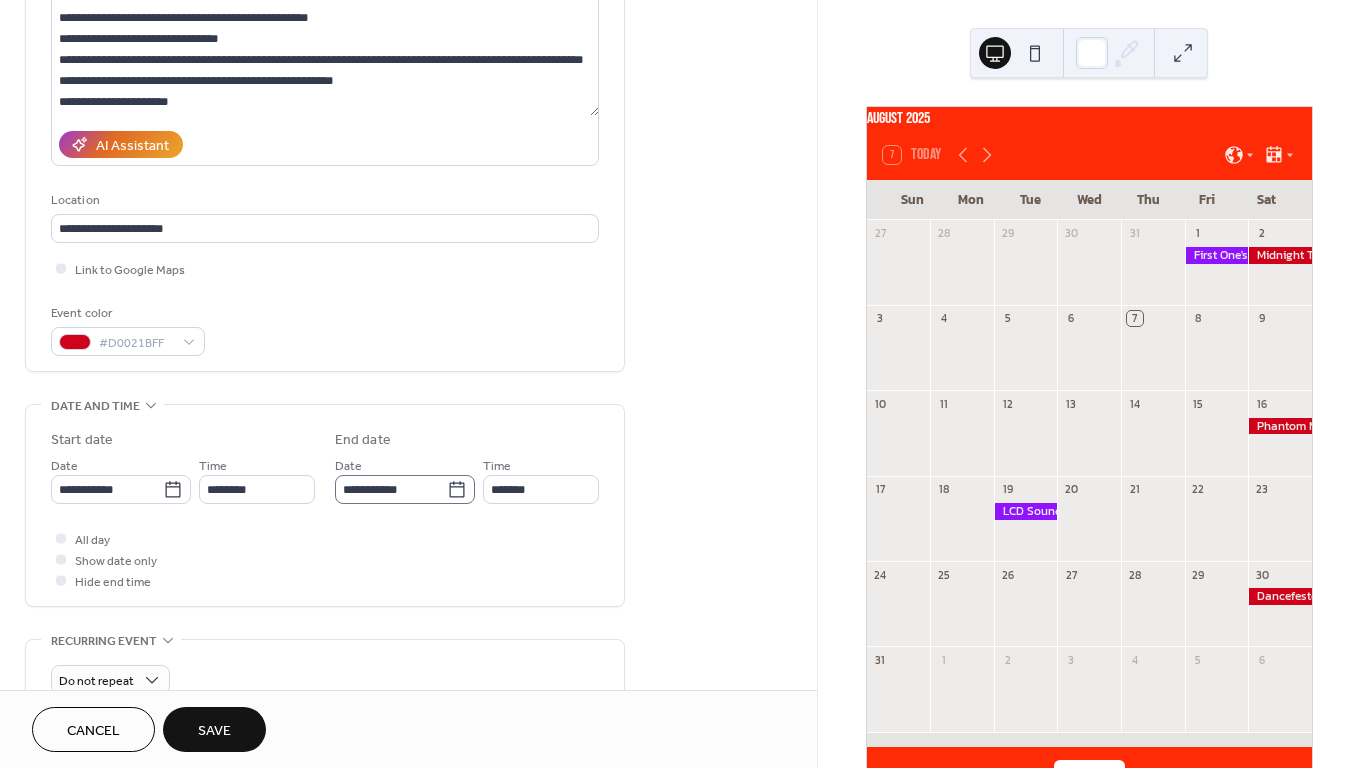 scroll, scrollTop: 304, scrollLeft: 0, axis: vertical 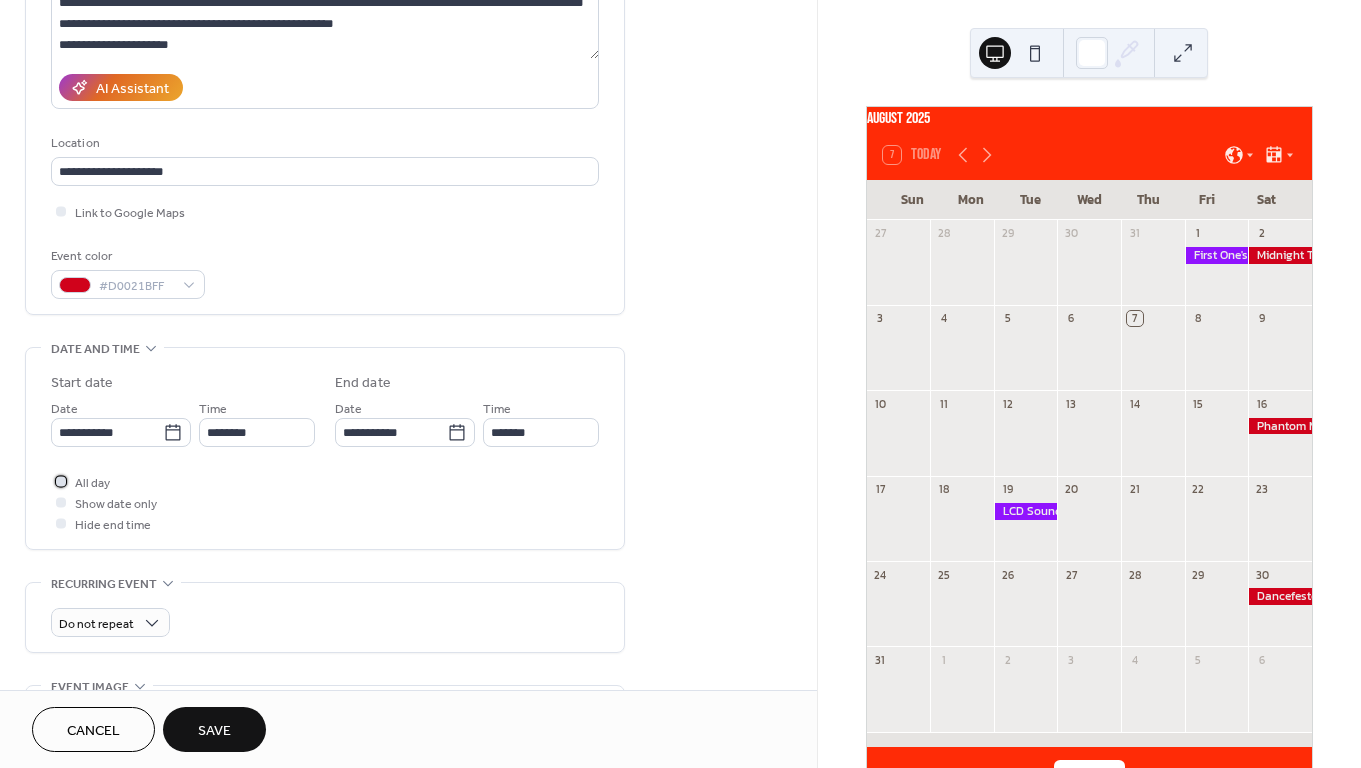 click on "All day" at bounding box center (92, 483) 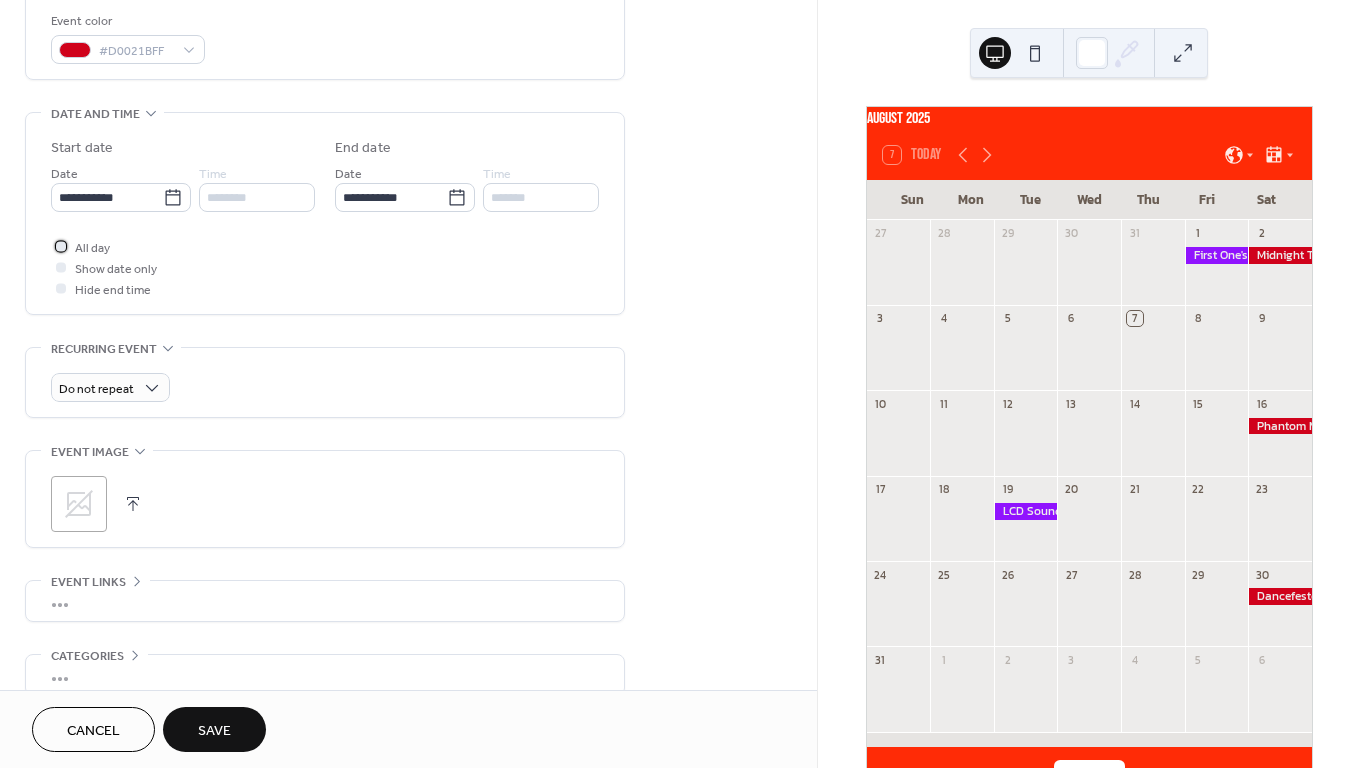 scroll, scrollTop: 544, scrollLeft: 0, axis: vertical 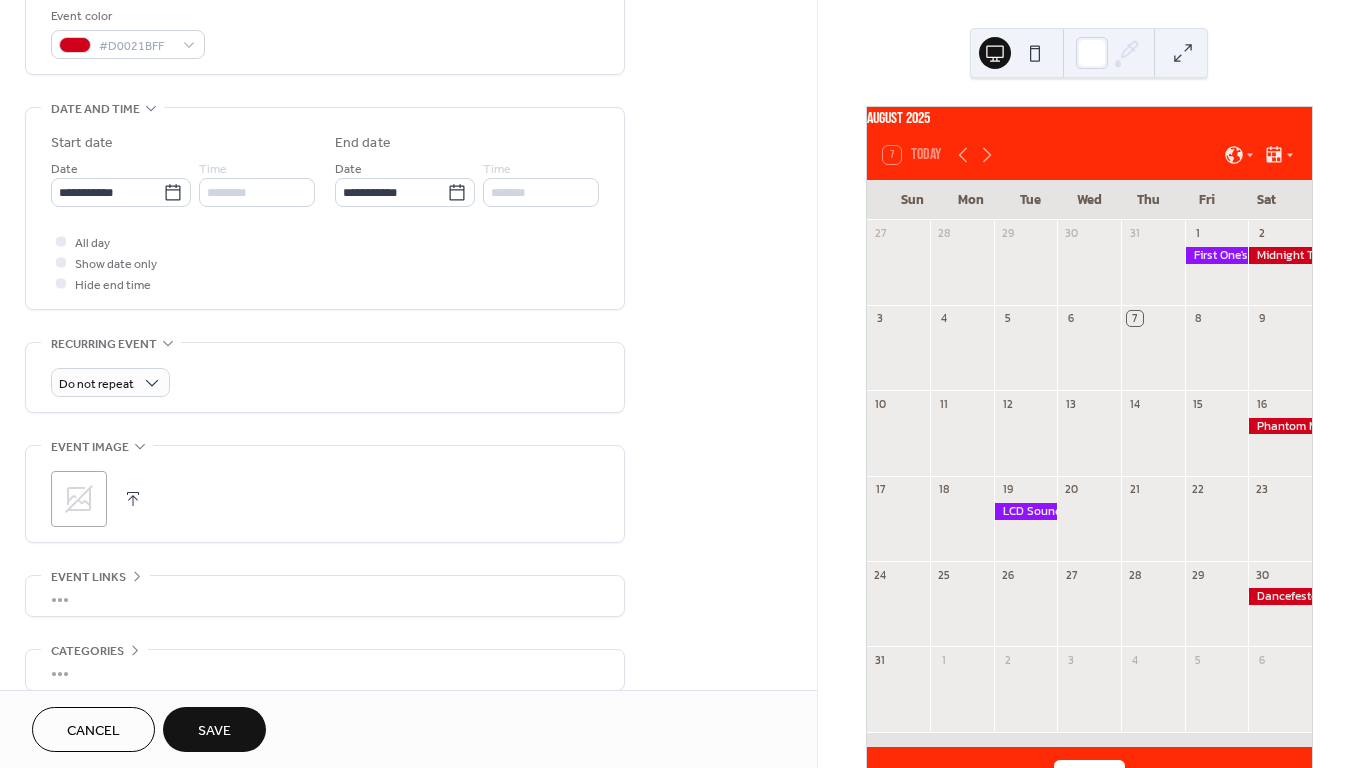 click 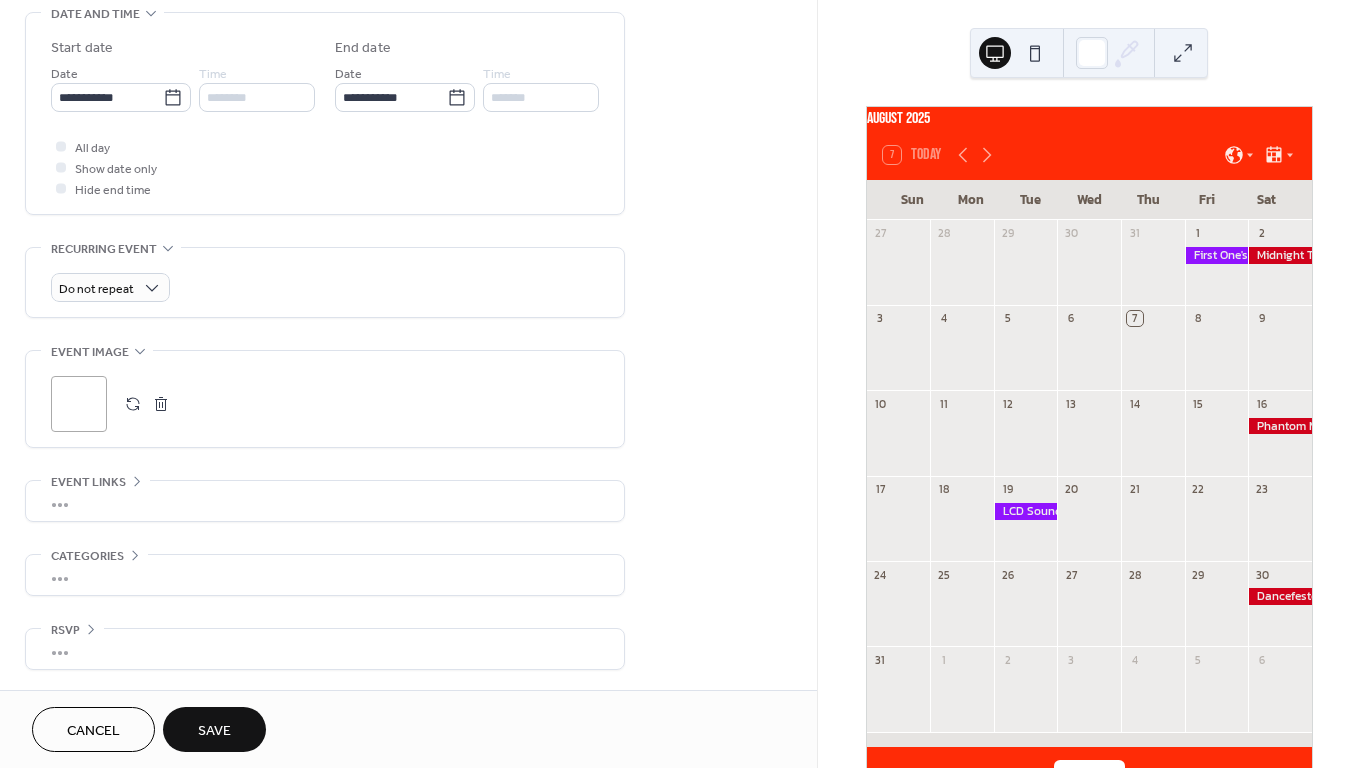 click on "•••" at bounding box center (325, 501) 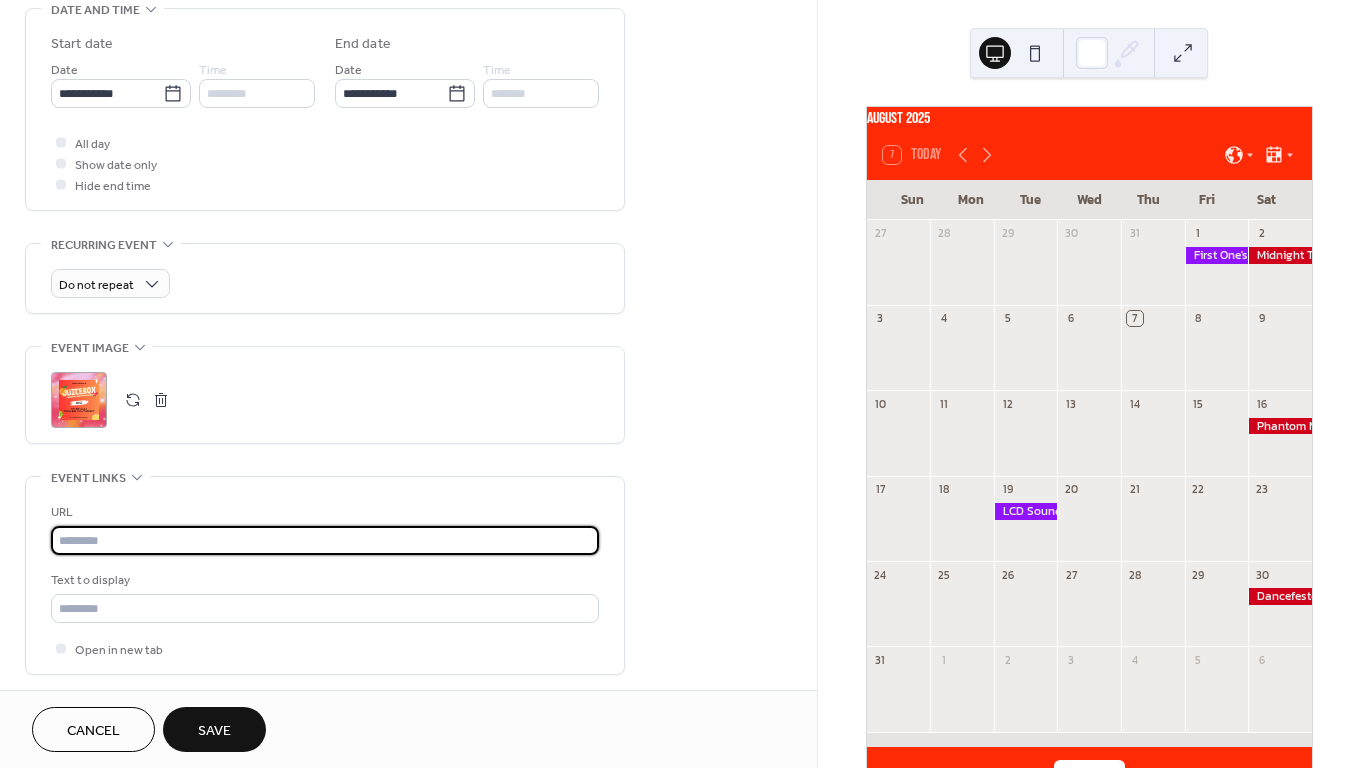 click at bounding box center [325, 540] 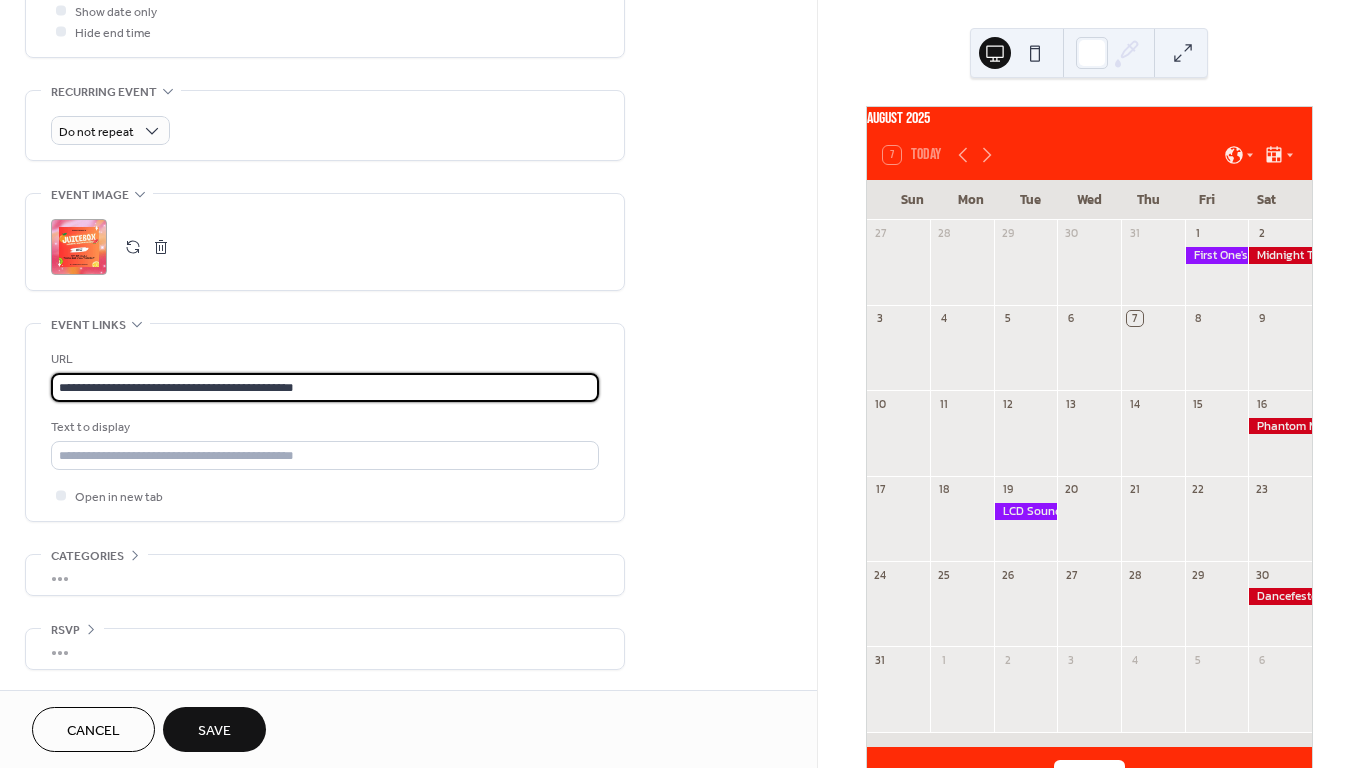 scroll, scrollTop: 806, scrollLeft: 0, axis: vertical 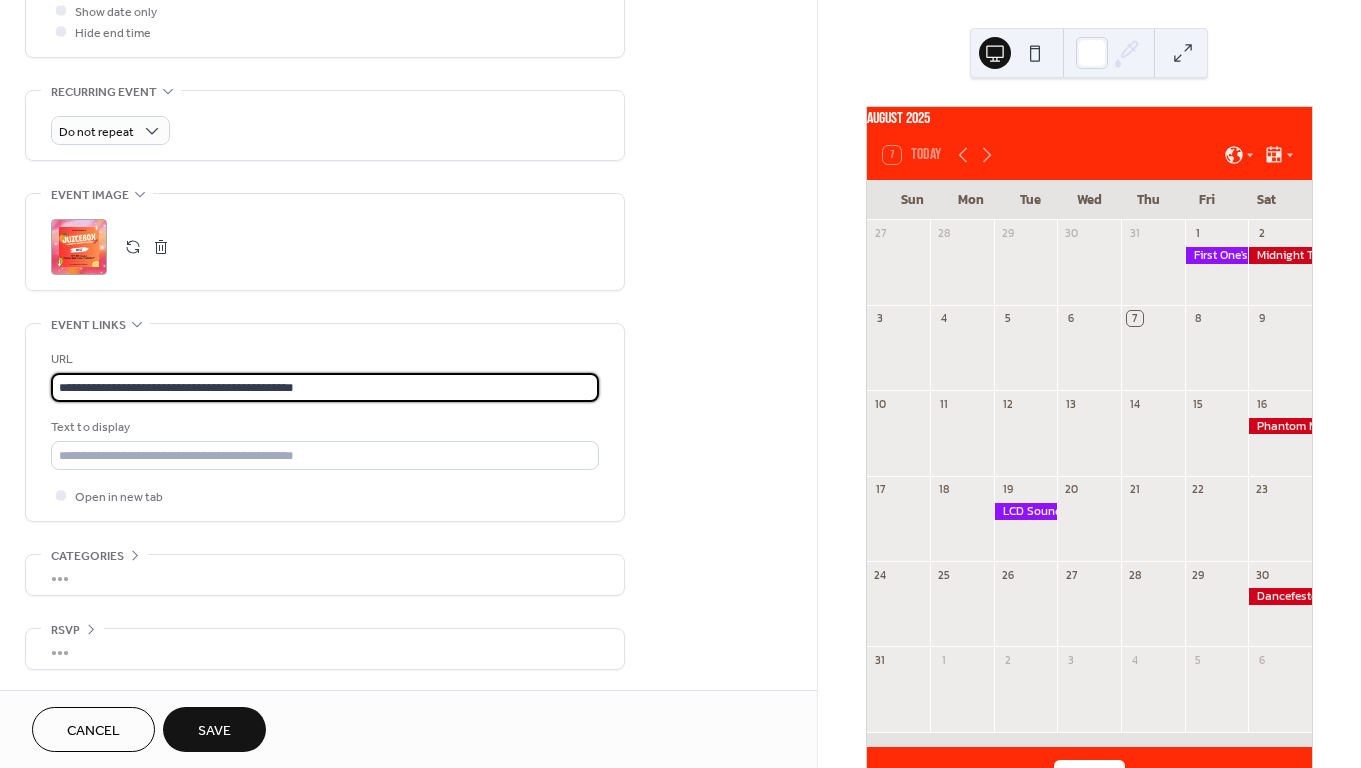 type on "**********" 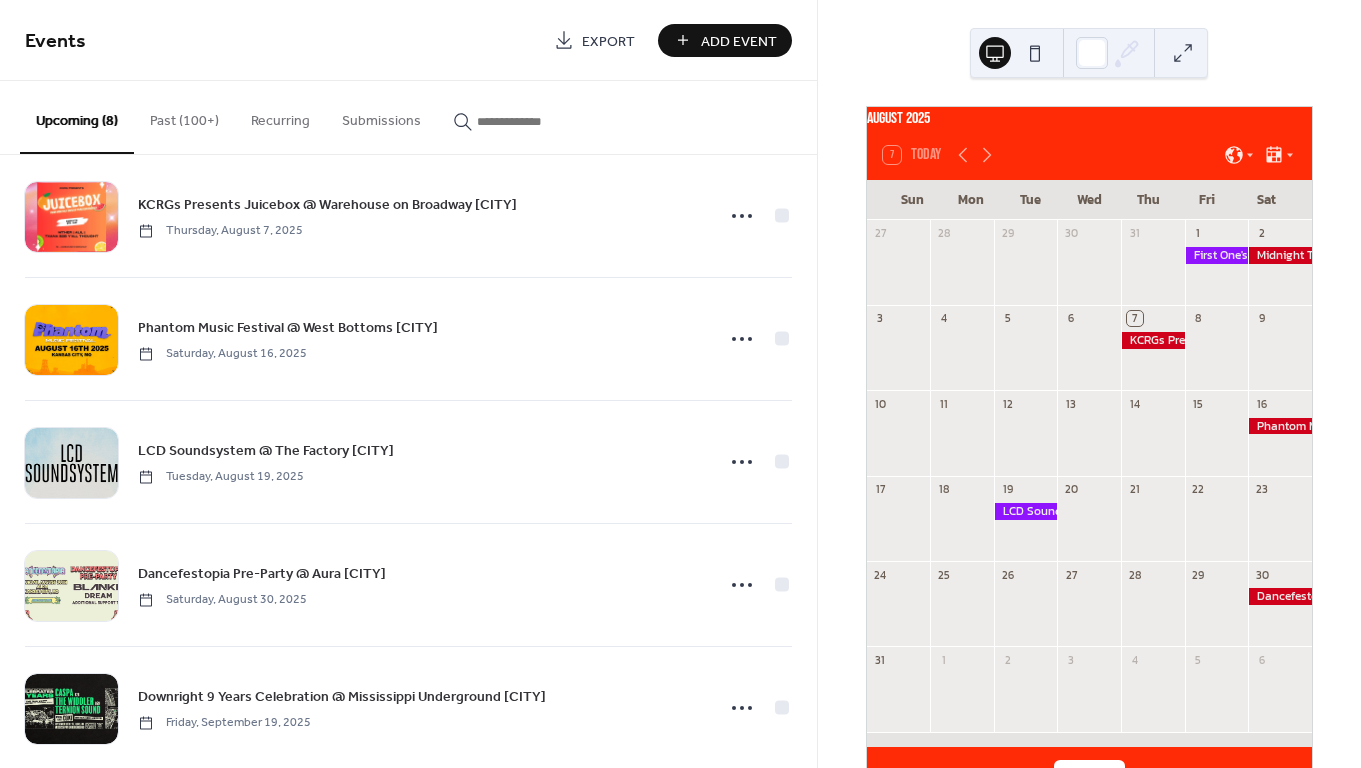 scroll, scrollTop: 32, scrollLeft: 0, axis: vertical 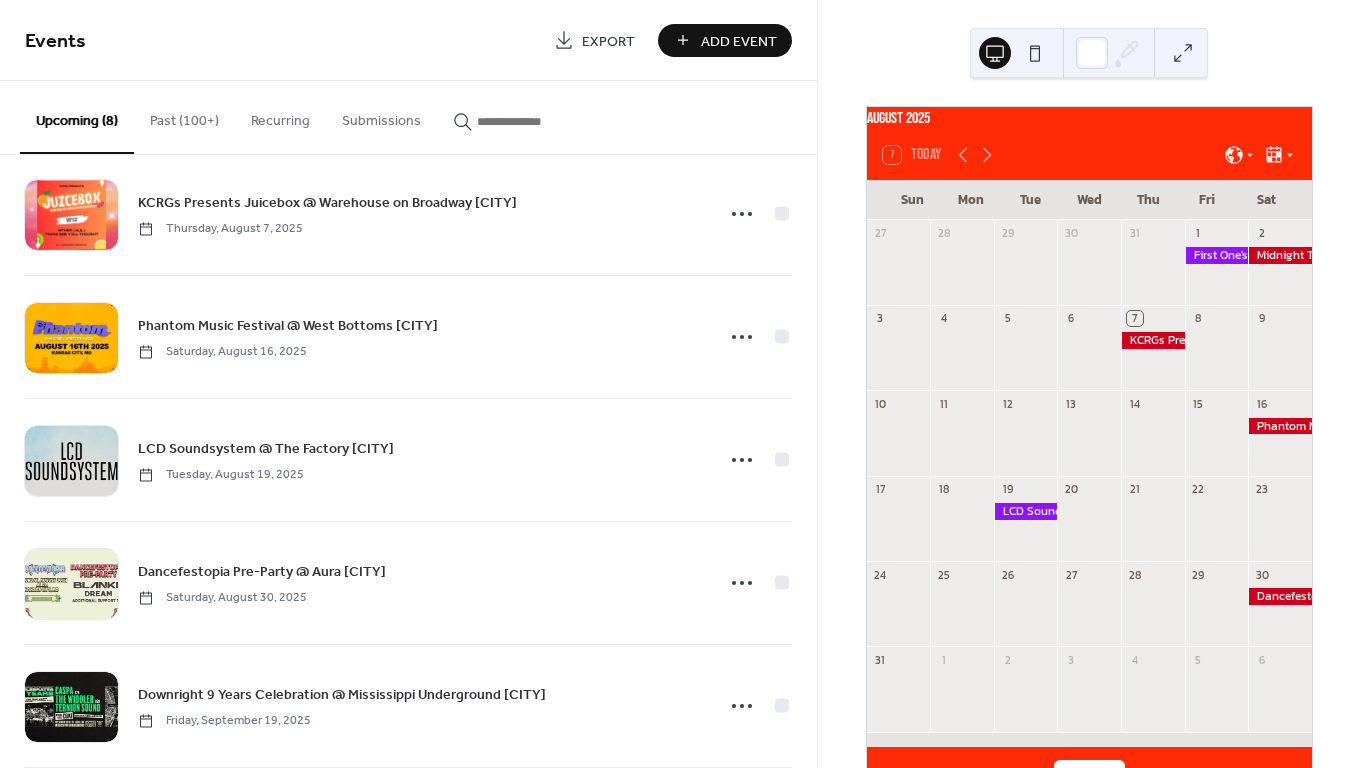 click on "Add Event" at bounding box center (739, 41) 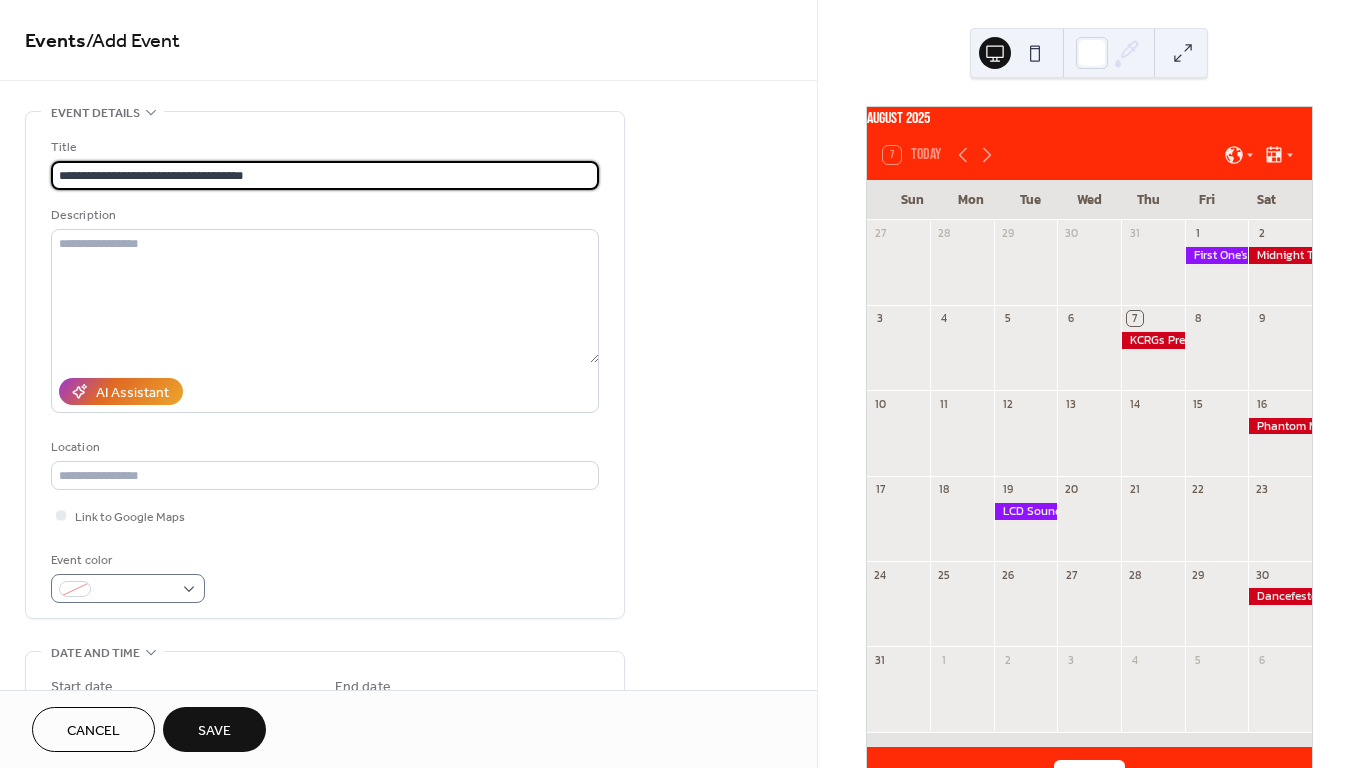 type on "**********" 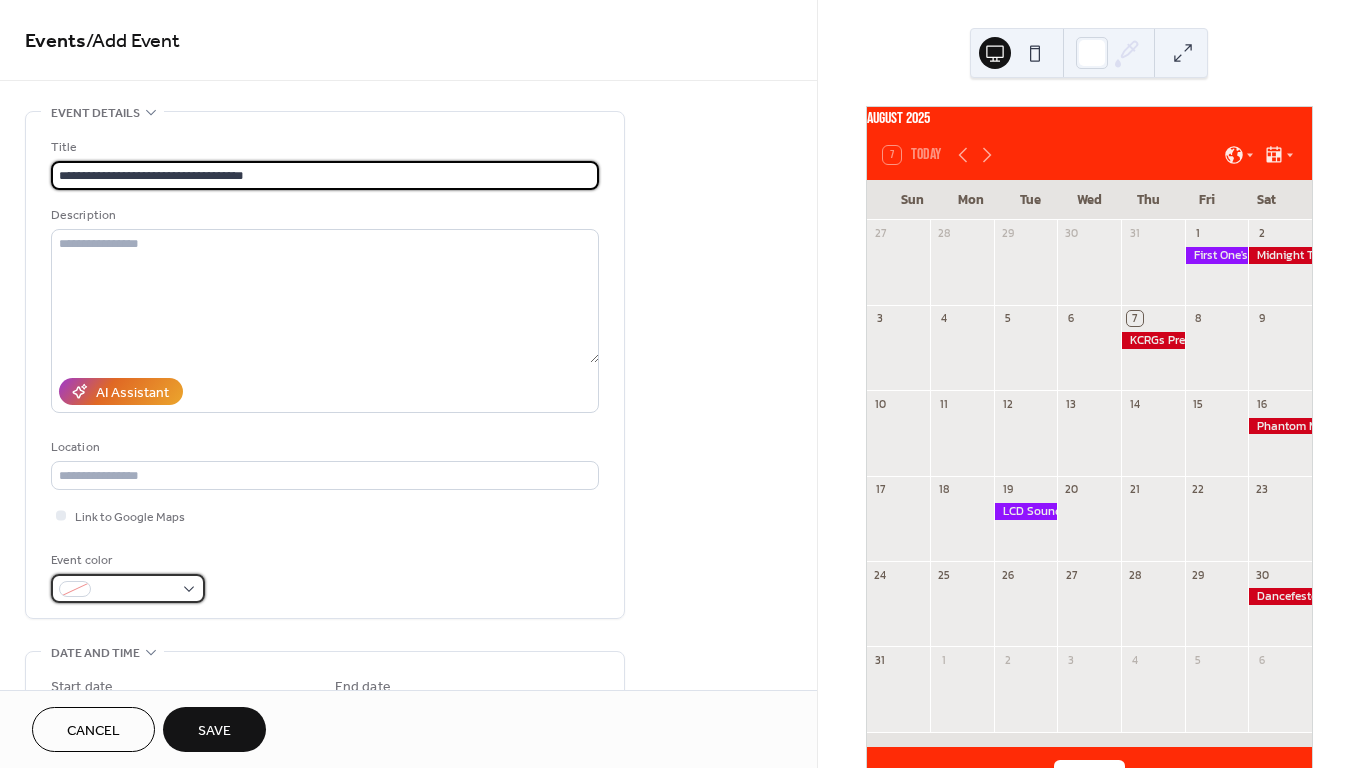 click at bounding box center (128, 588) 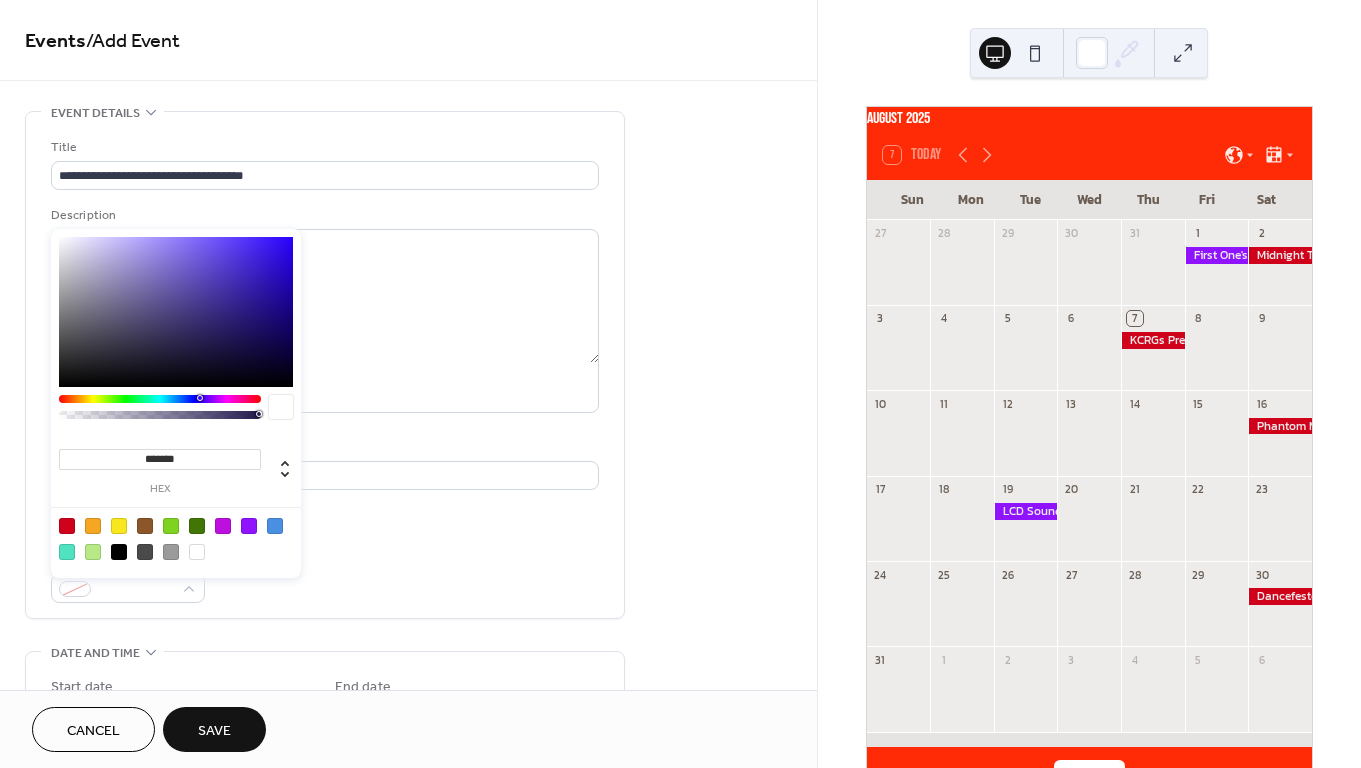 click at bounding box center [249, 526] 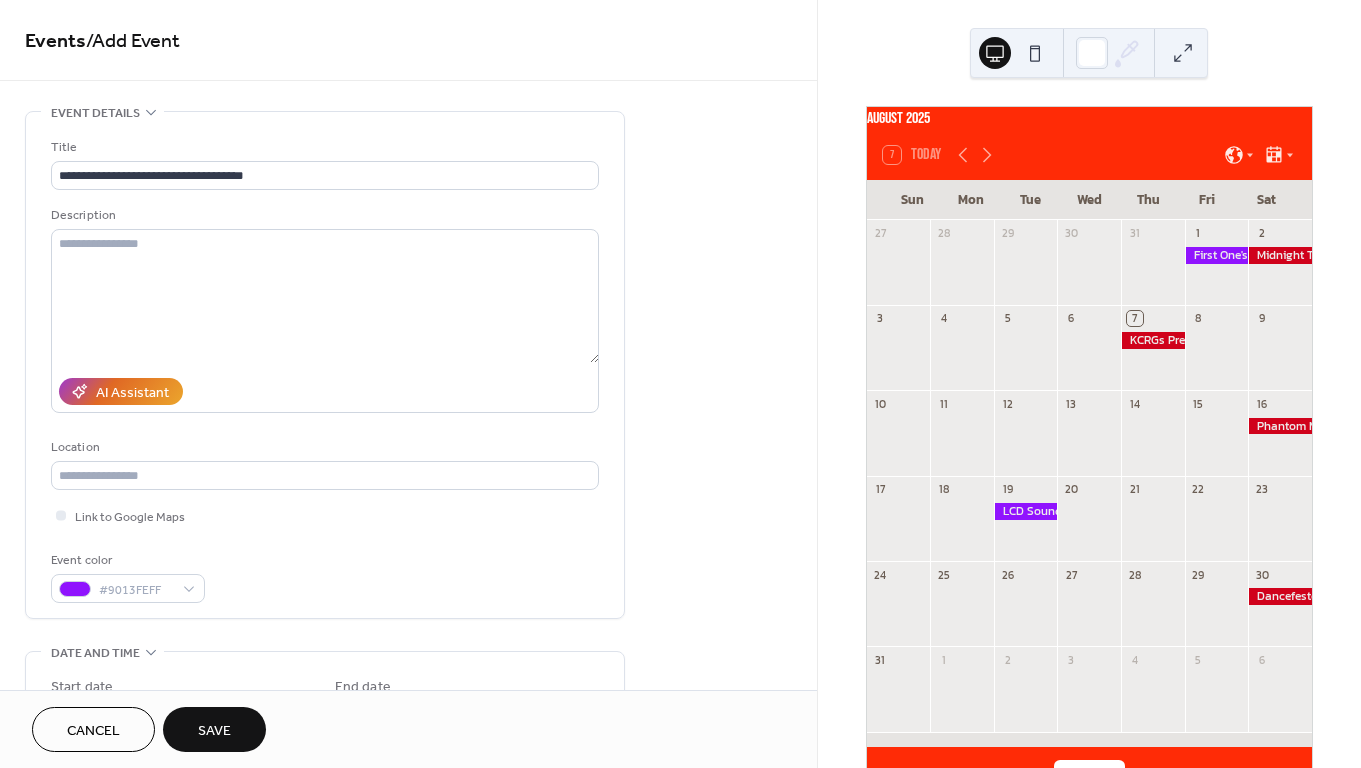 click on "Event color #9013FEFF" at bounding box center (325, 576) 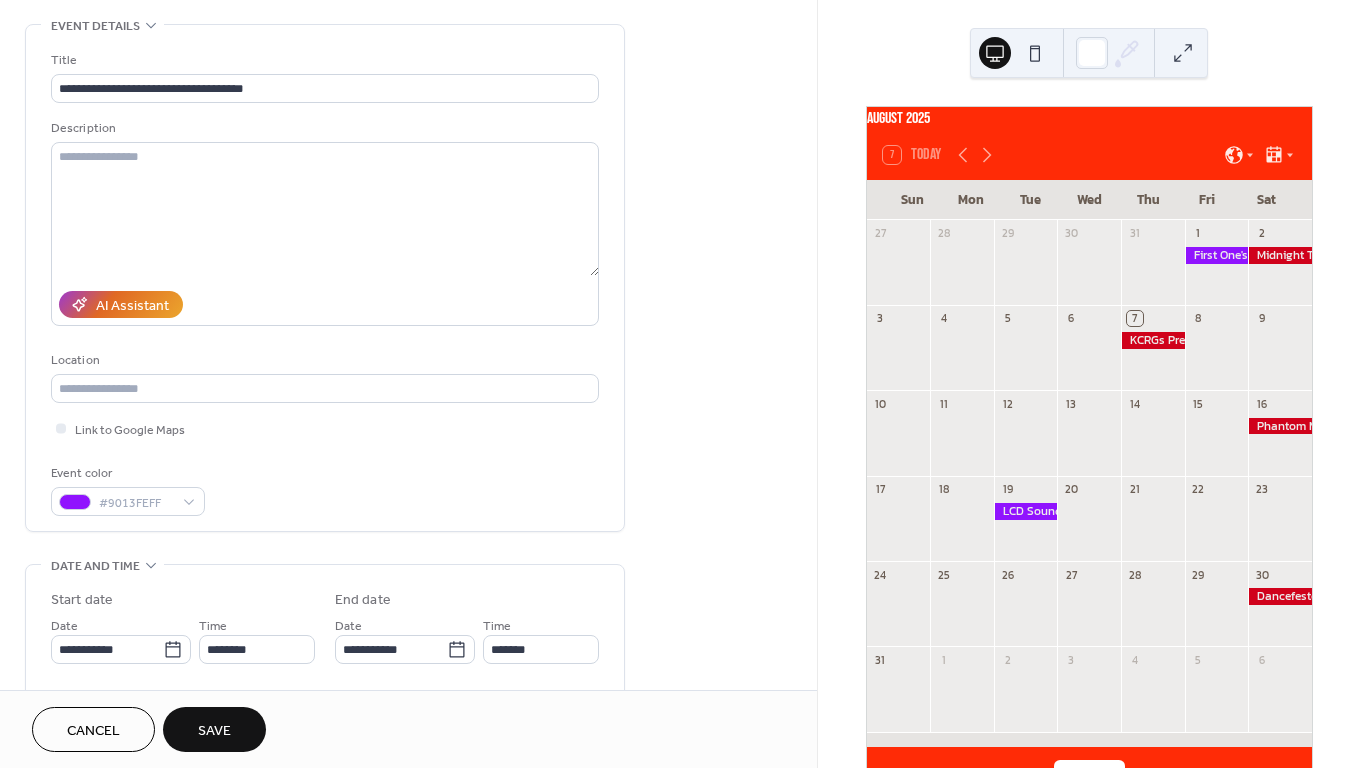 scroll, scrollTop: 95, scrollLeft: 0, axis: vertical 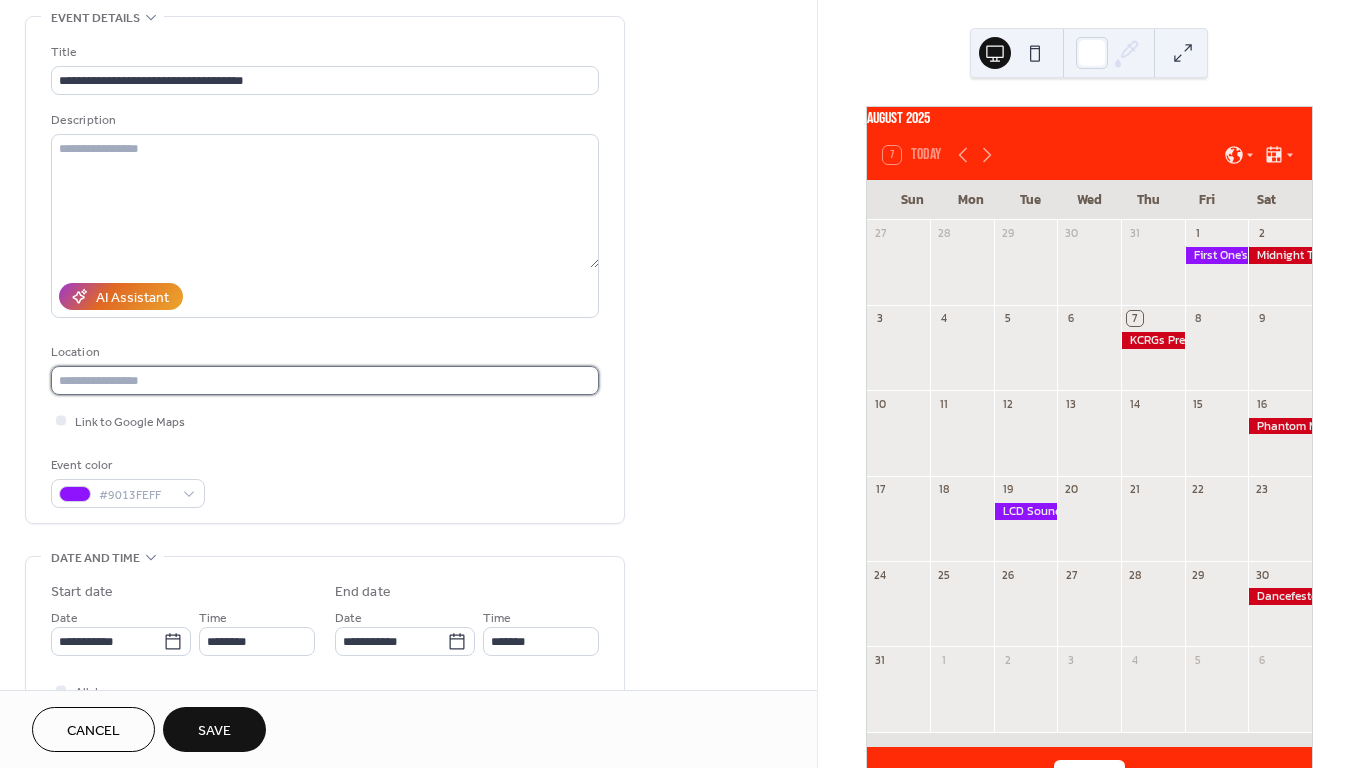 click at bounding box center (325, 380) 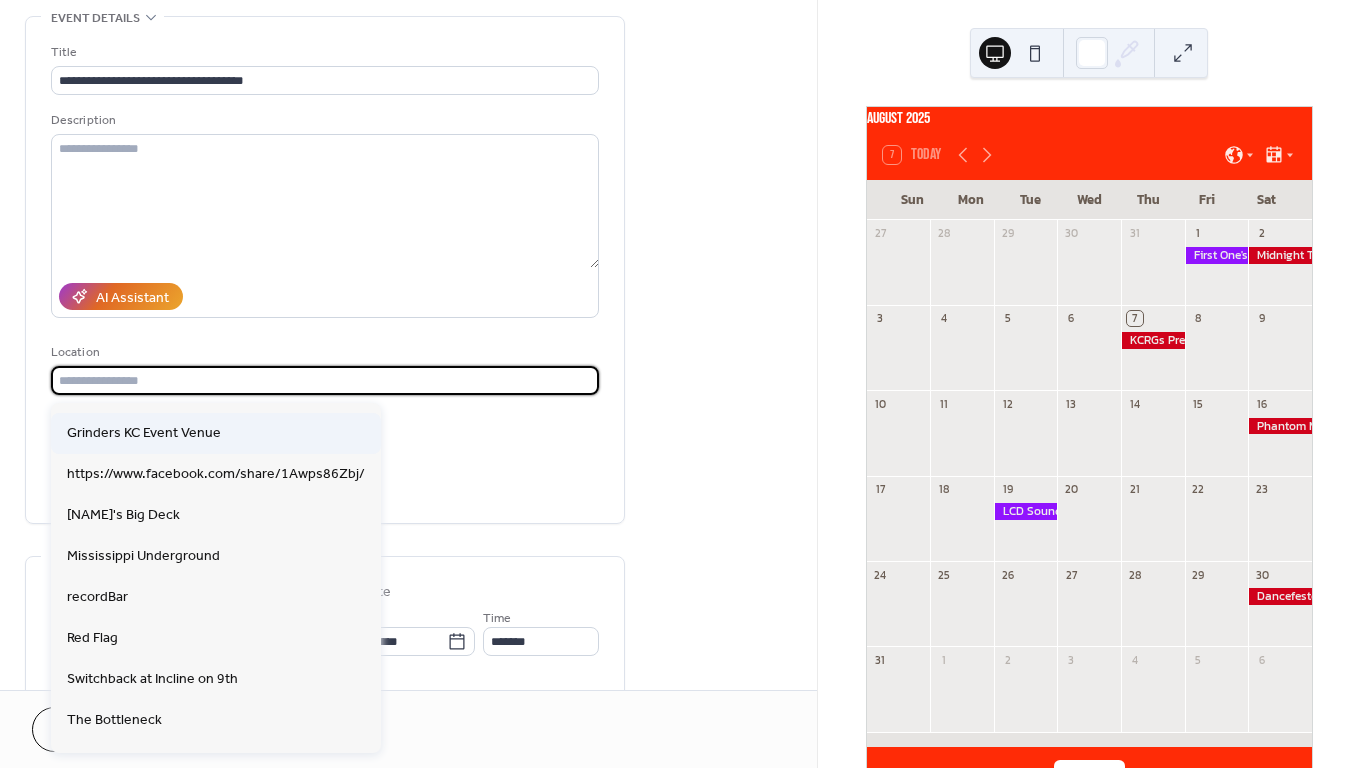 scroll, scrollTop: 264, scrollLeft: 0, axis: vertical 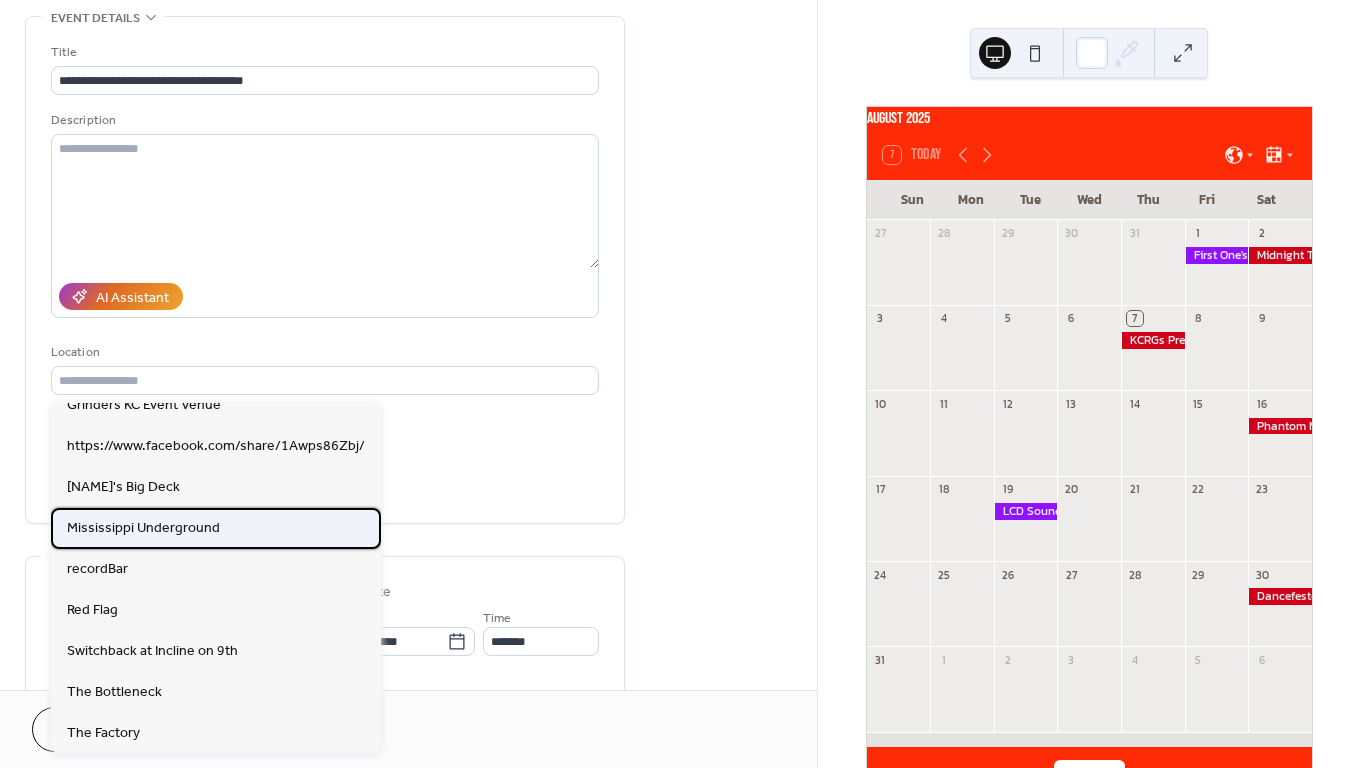 click on "Mississippi Underground" at bounding box center (143, 528) 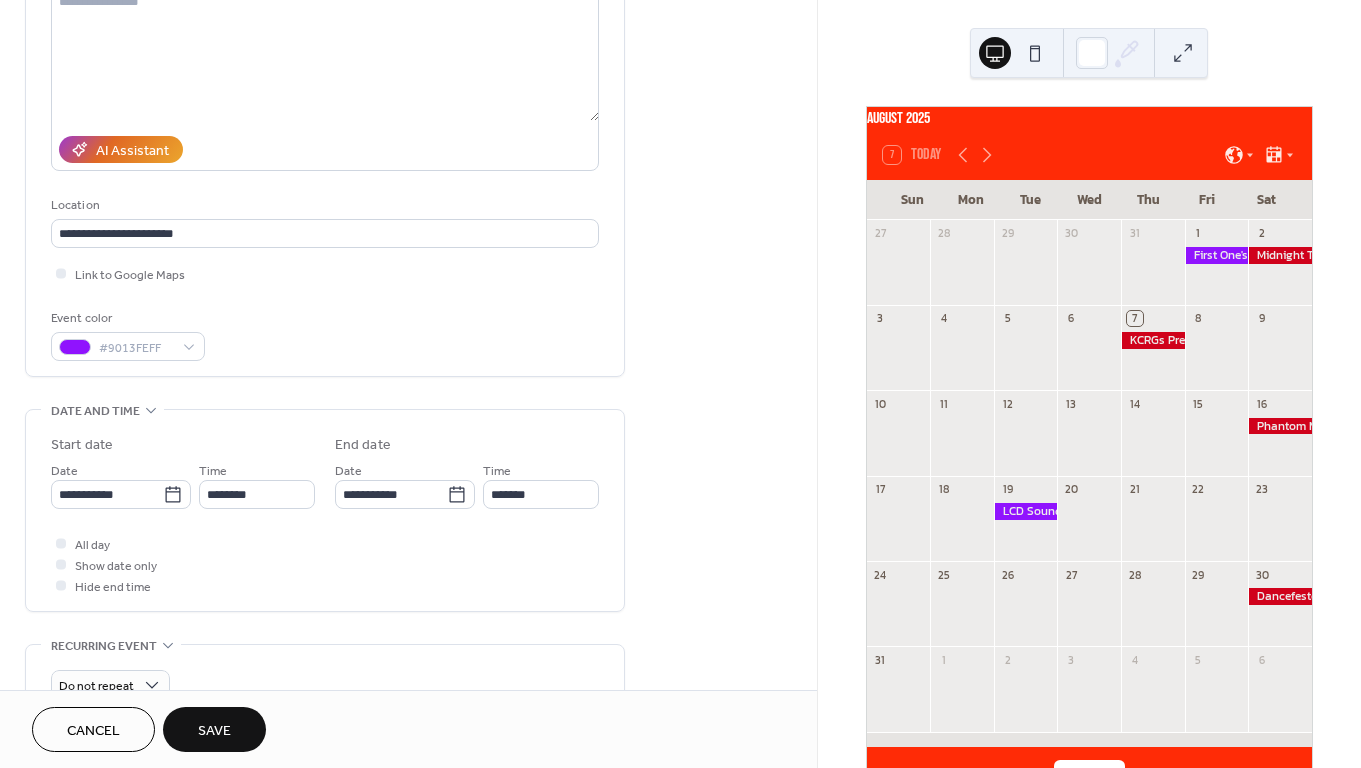 scroll, scrollTop: 251, scrollLeft: 0, axis: vertical 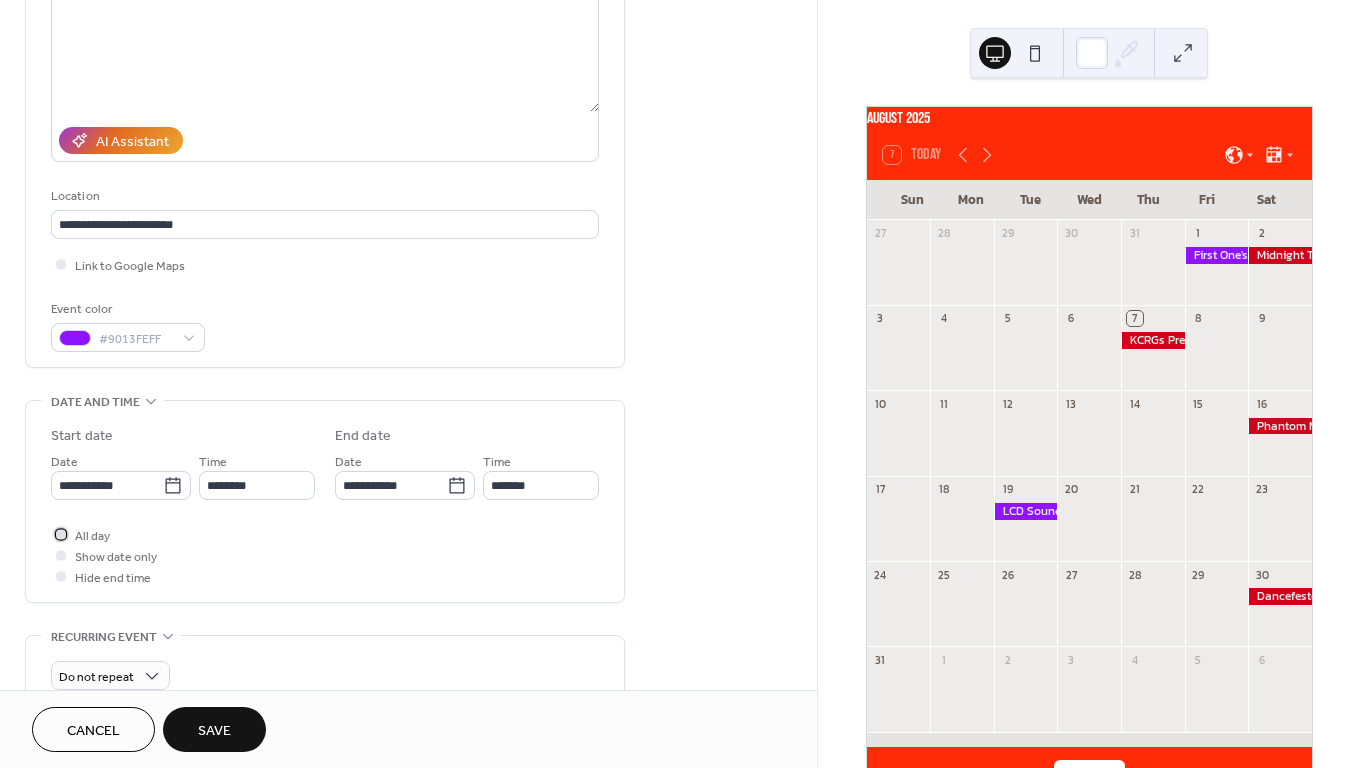 click on "All day" at bounding box center [92, 536] 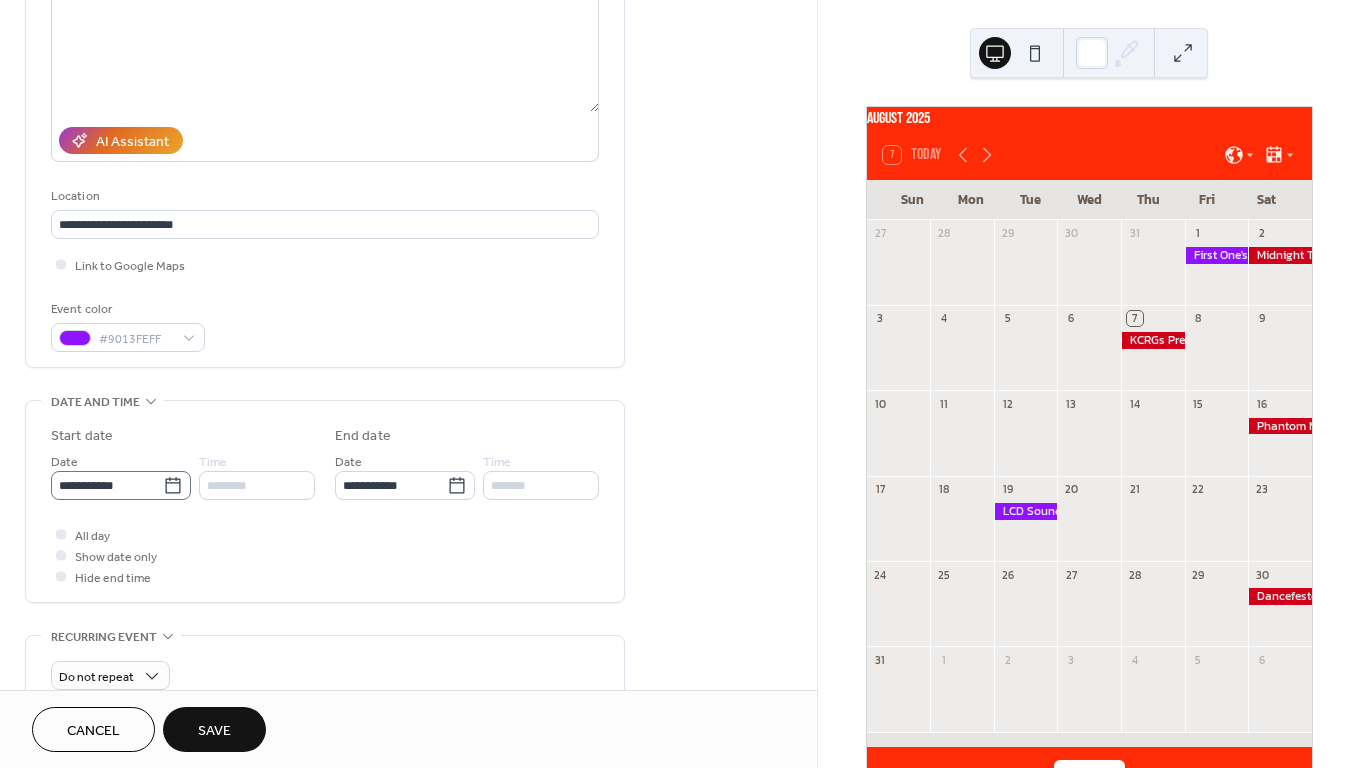 click 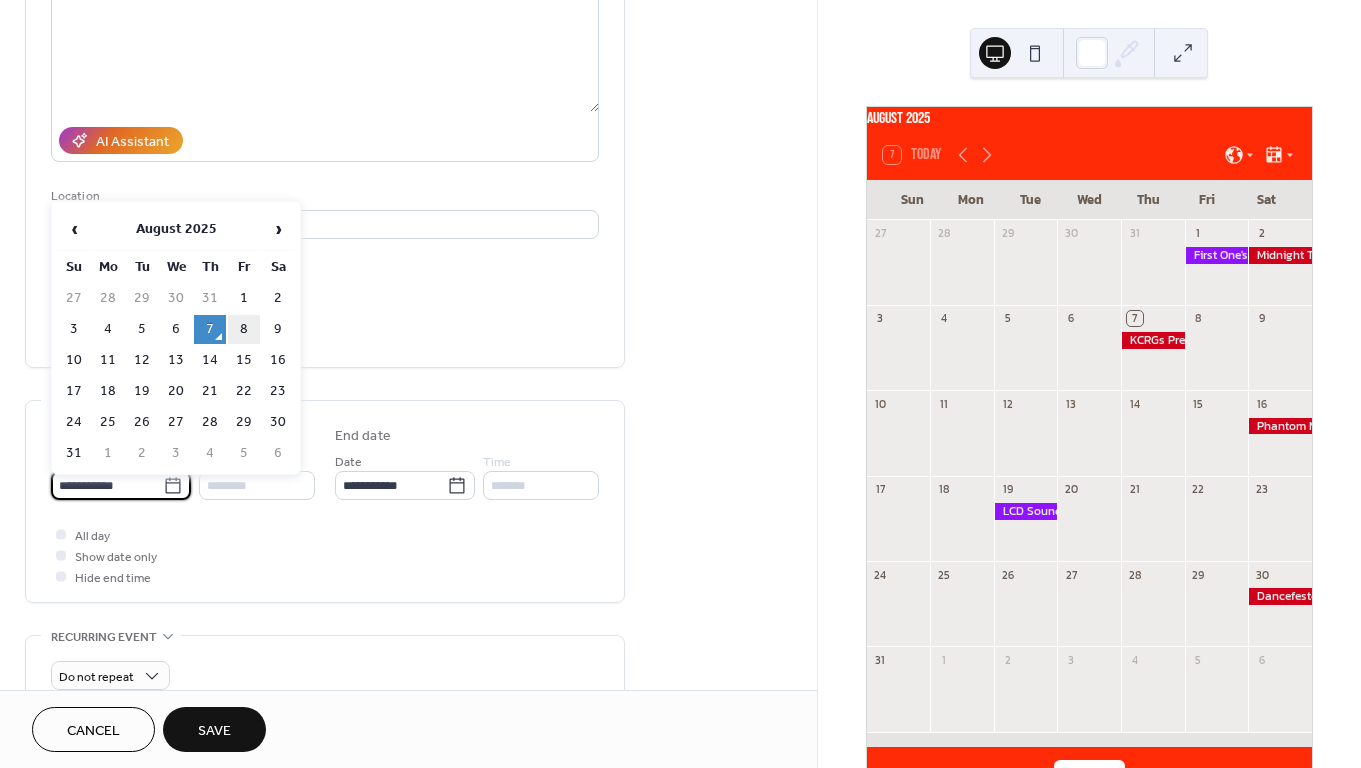 click on "8" at bounding box center (244, 329) 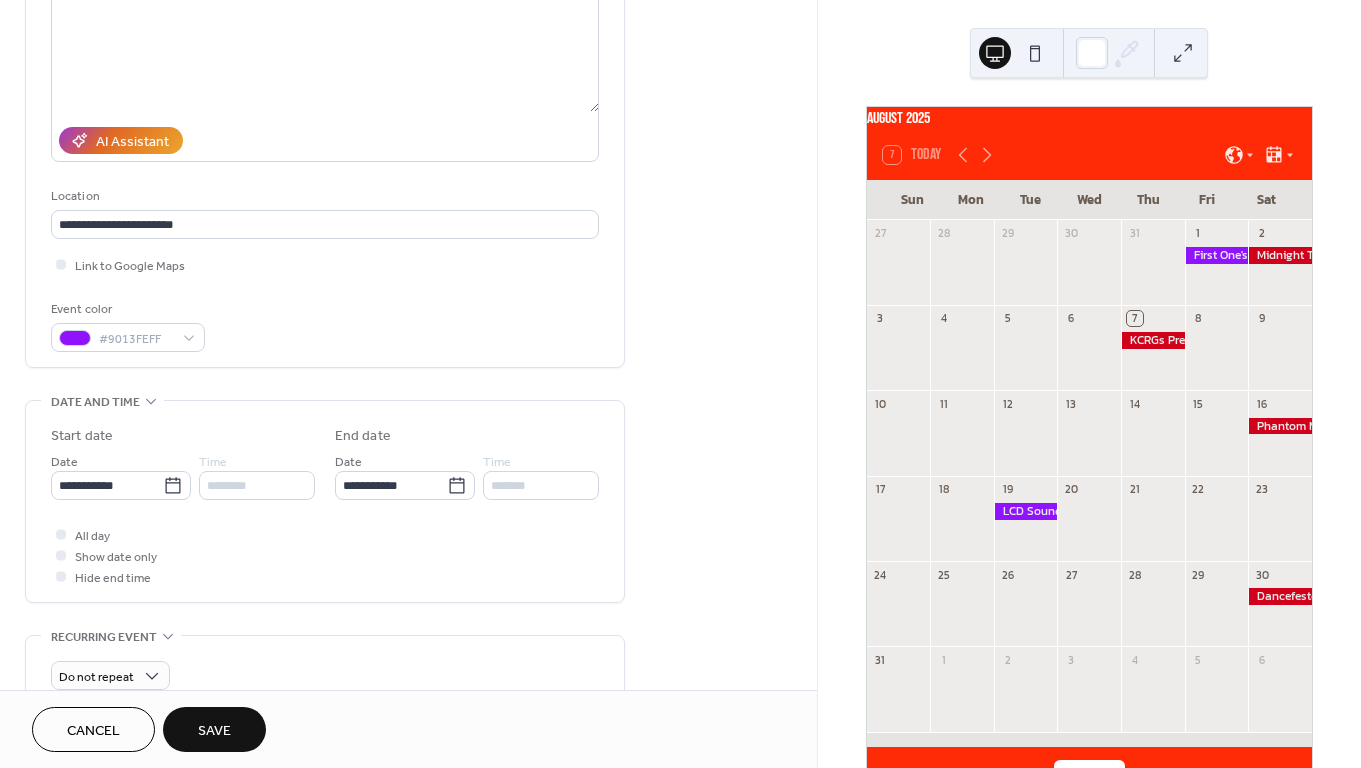 type on "**********" 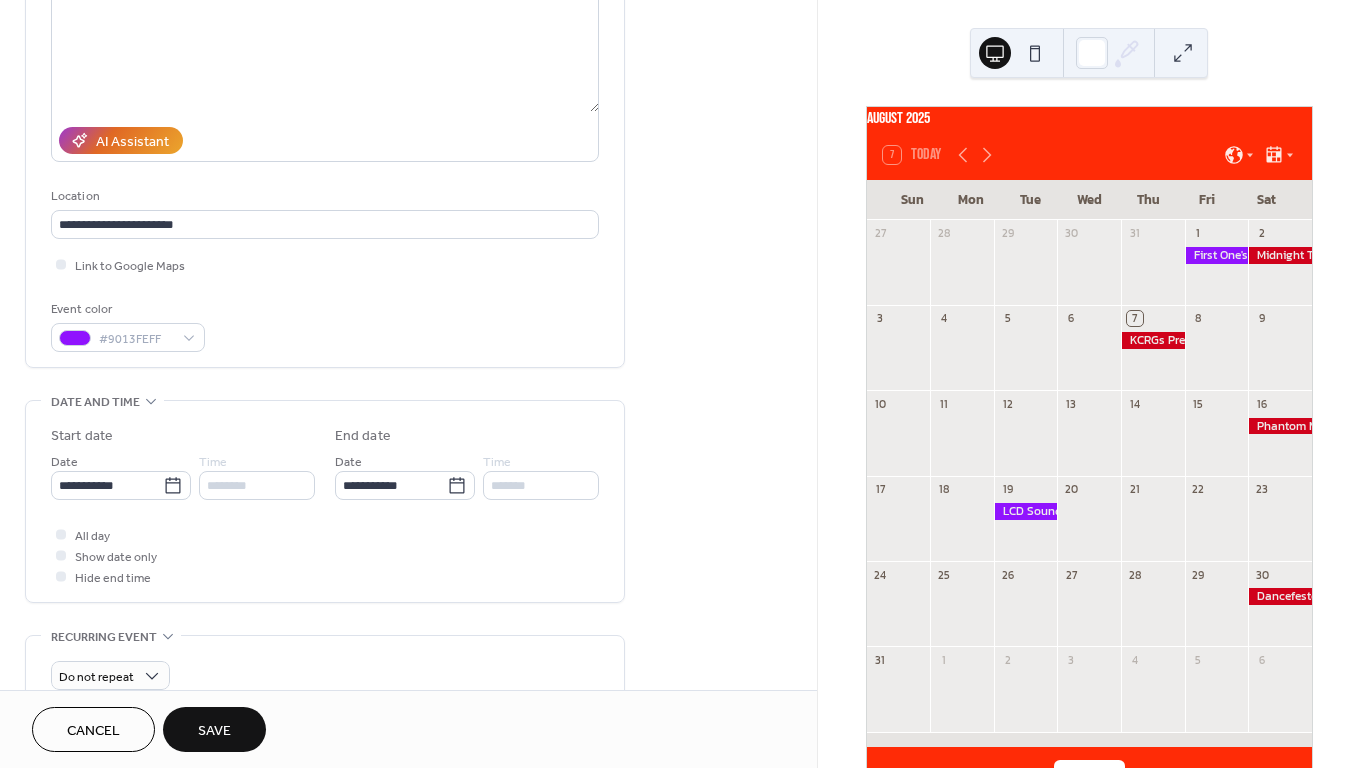 type on "**********" 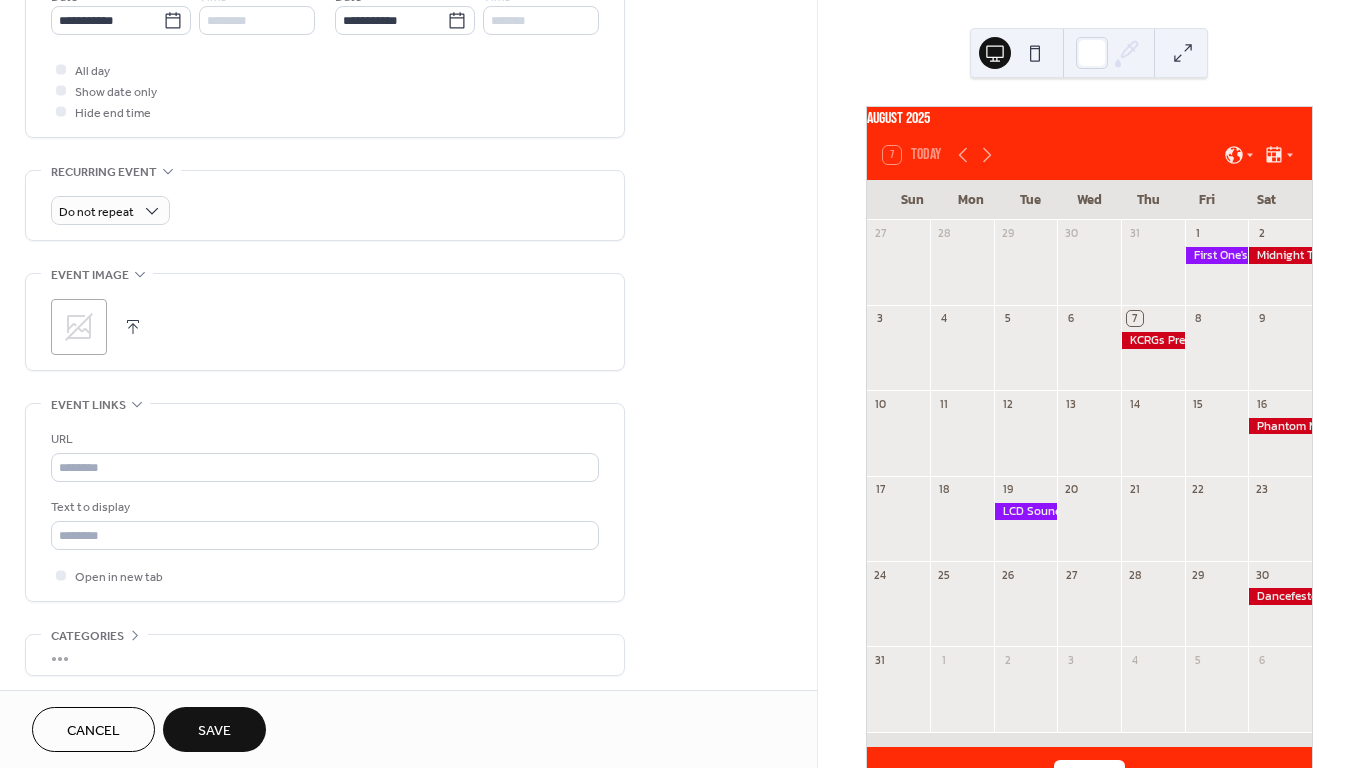 scroll, scrollTop: 724, scrollLeft: 0, axis: vertical 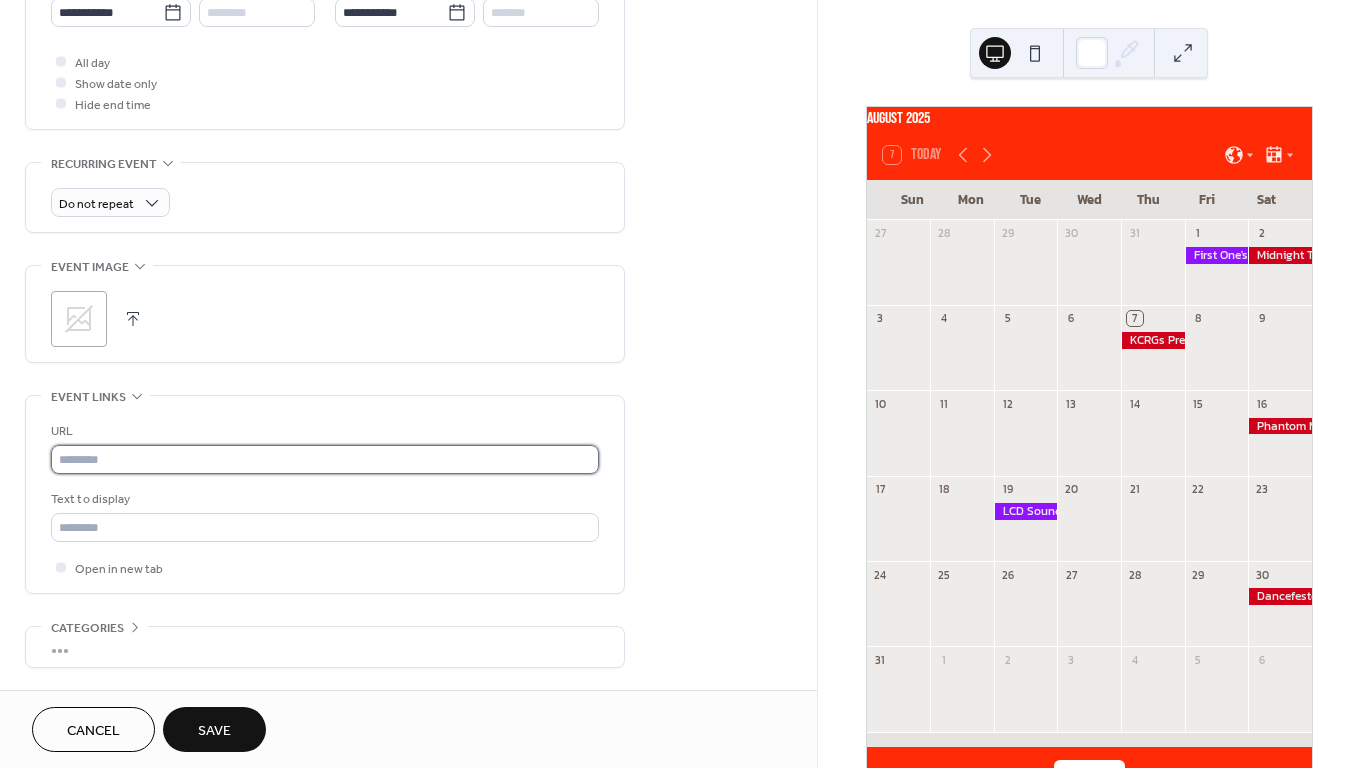 click at bounding box center [325, 459] 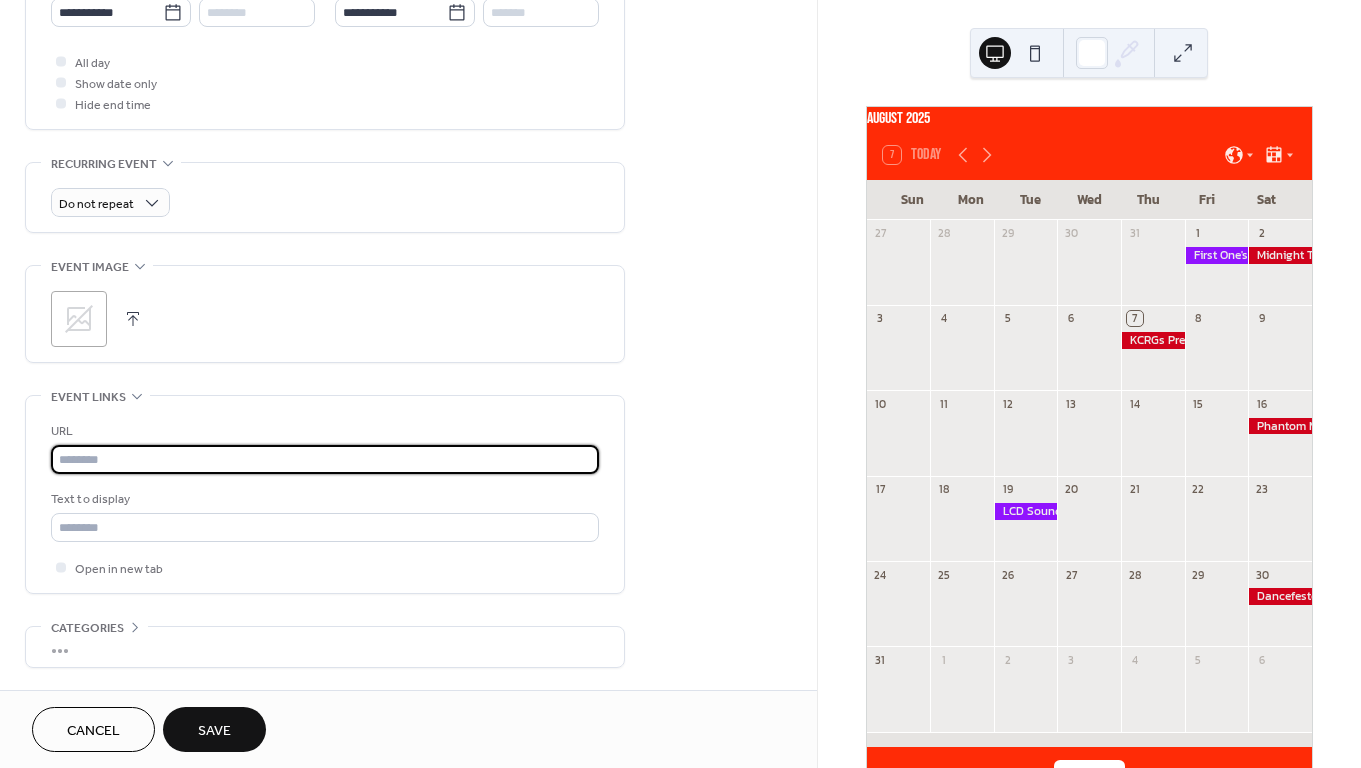 paste on "**********" 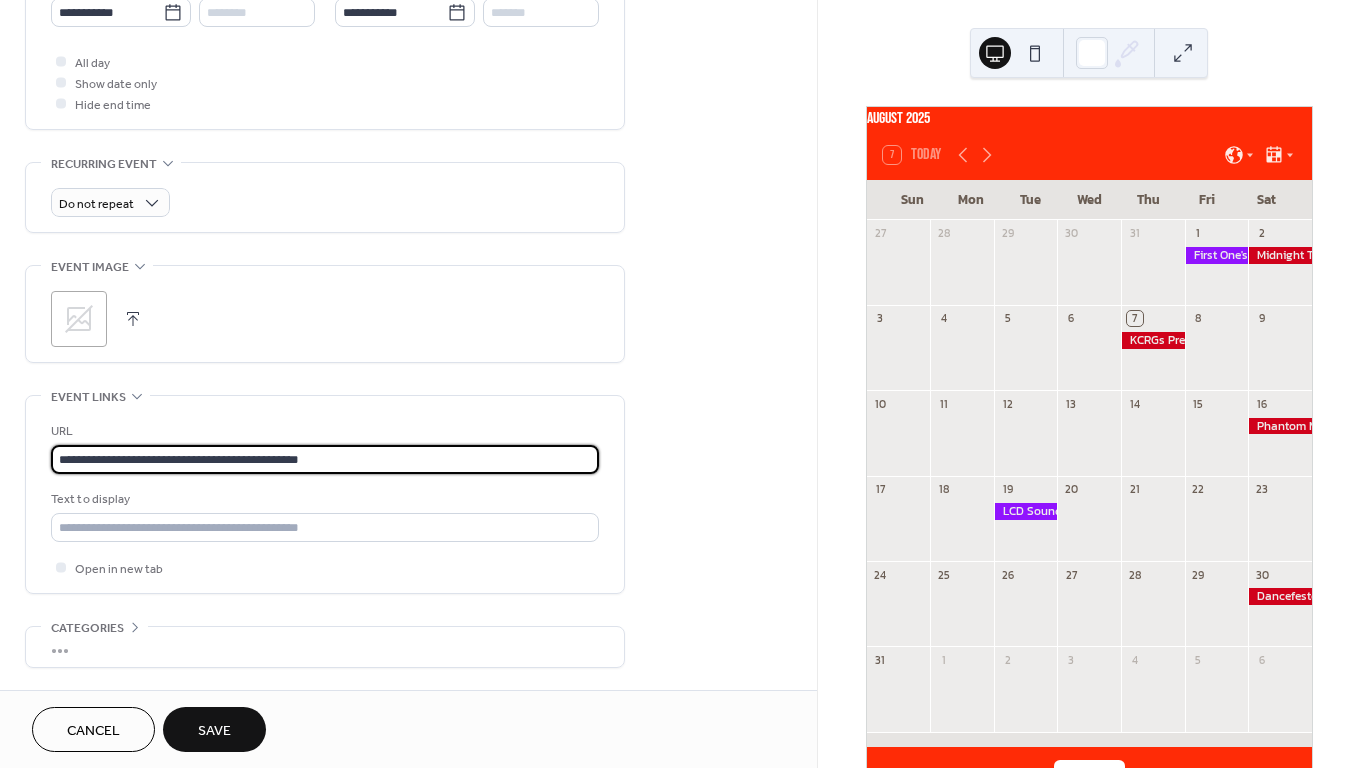 type on "**********" 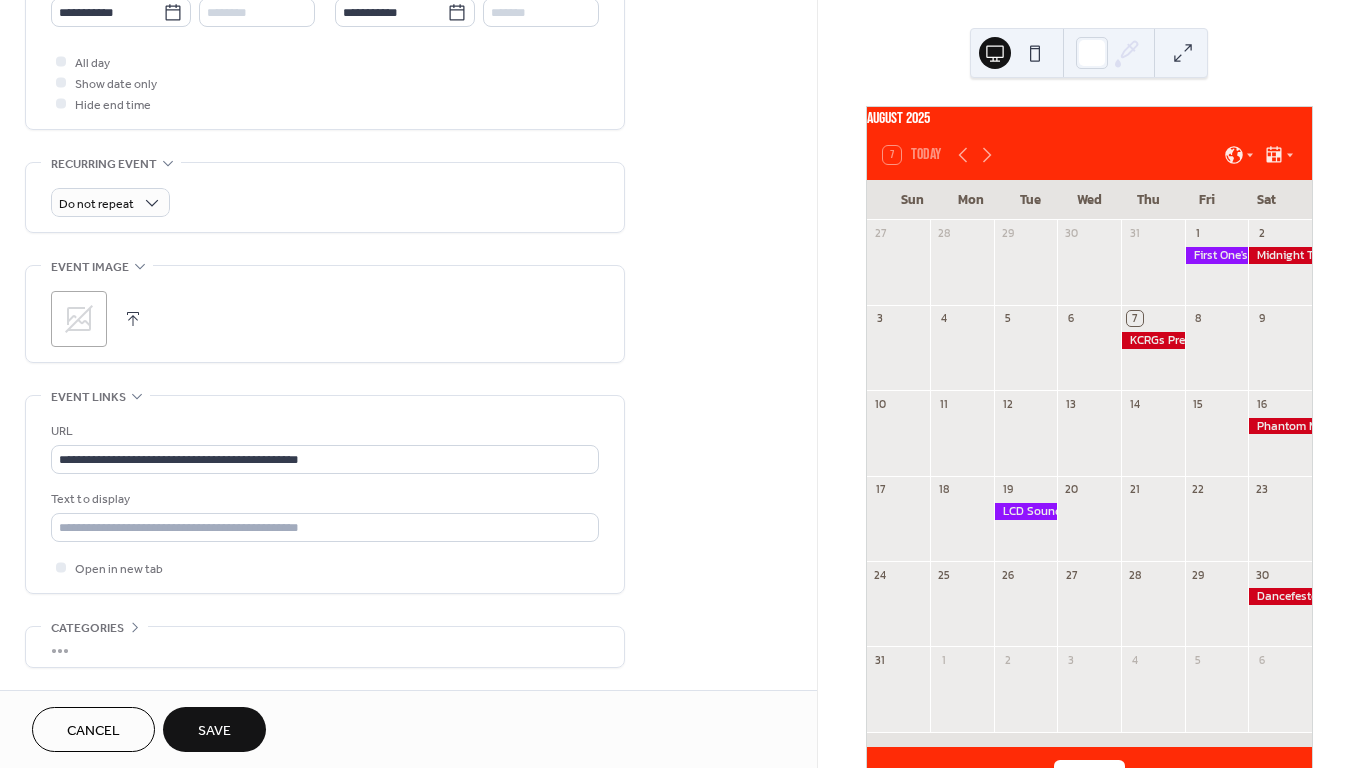 click 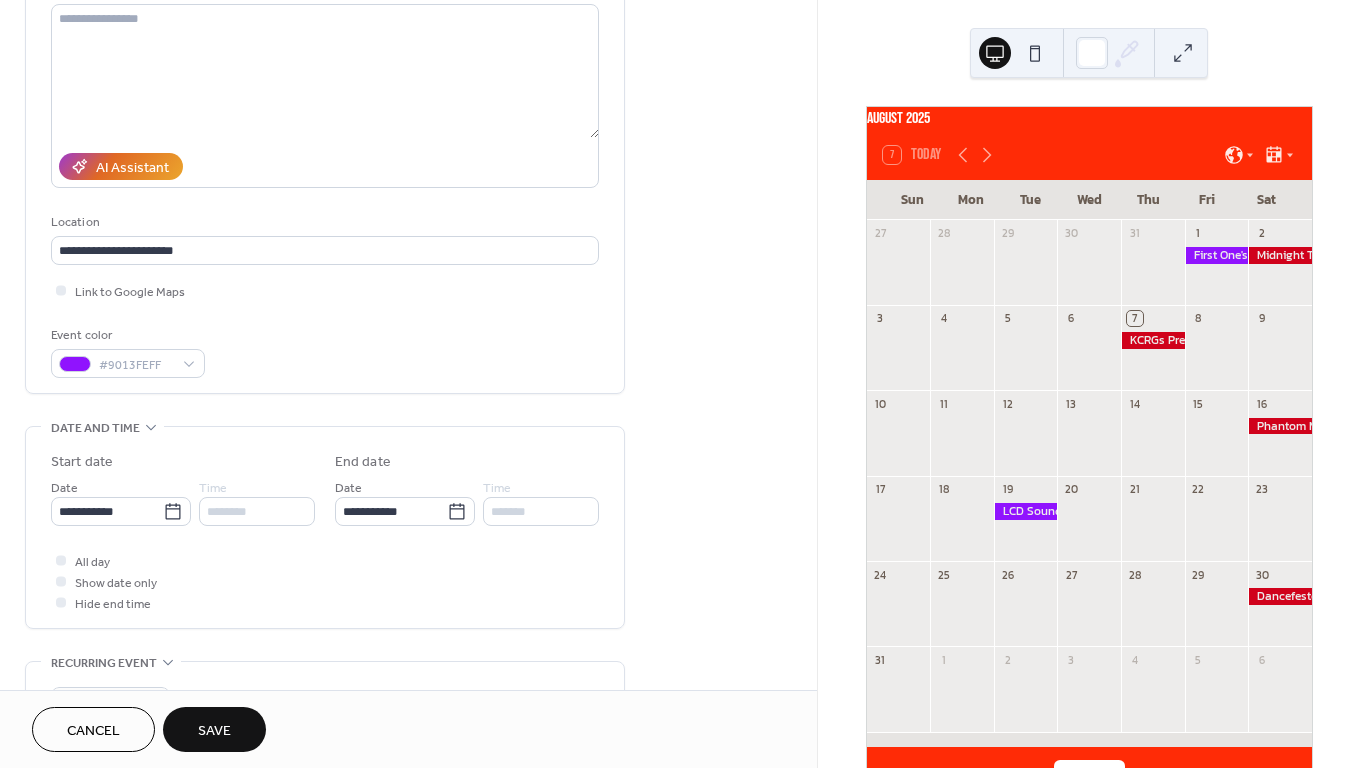 scroll, scrollTop: 213, scrollLeft: 0, axis: vertical 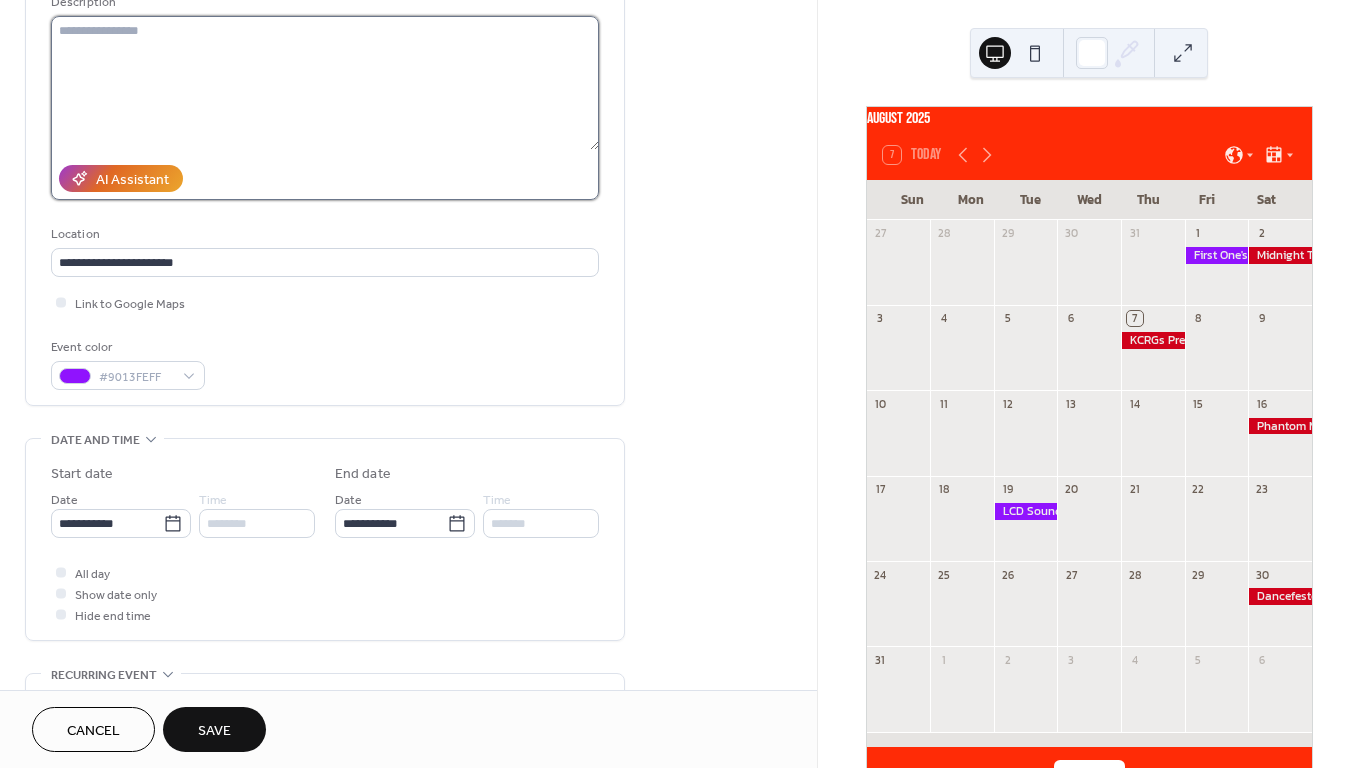 click at bounding box center [325, 83] 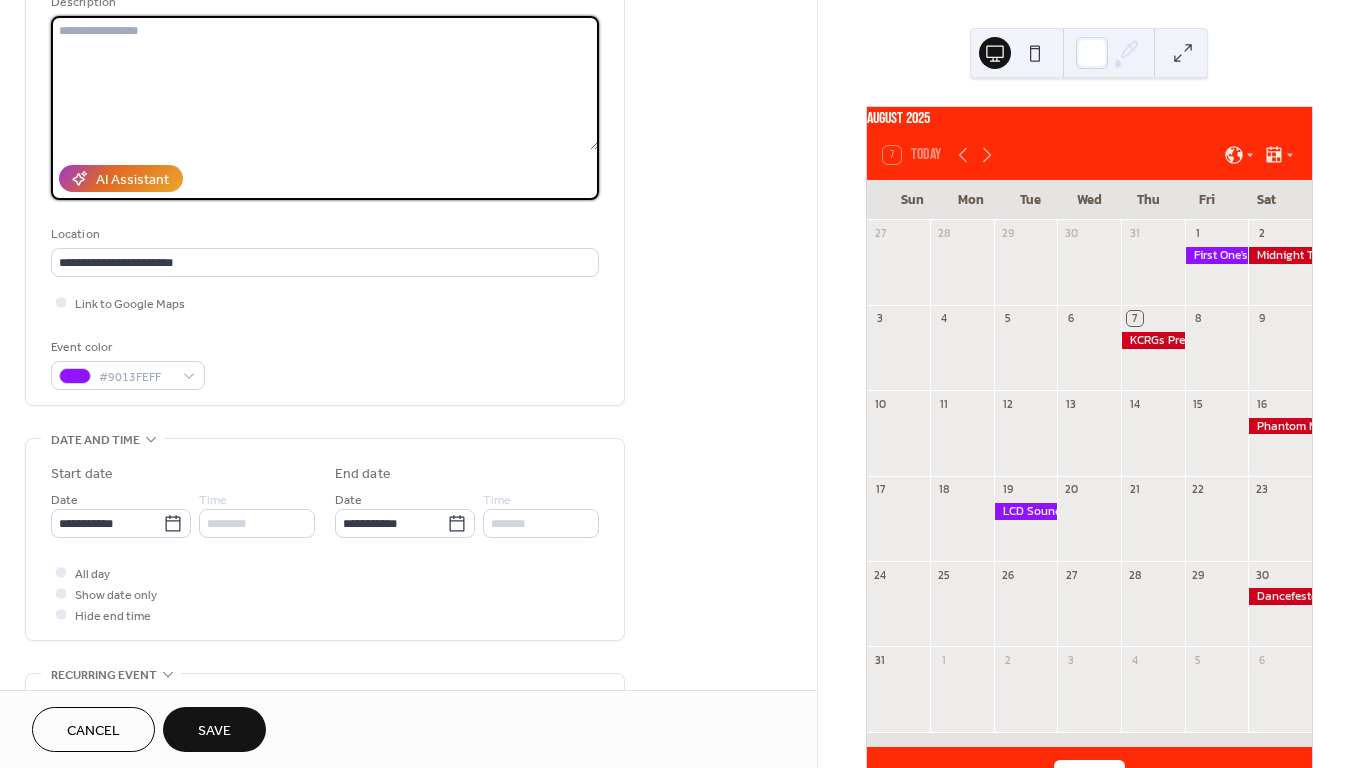 paste on "**********" 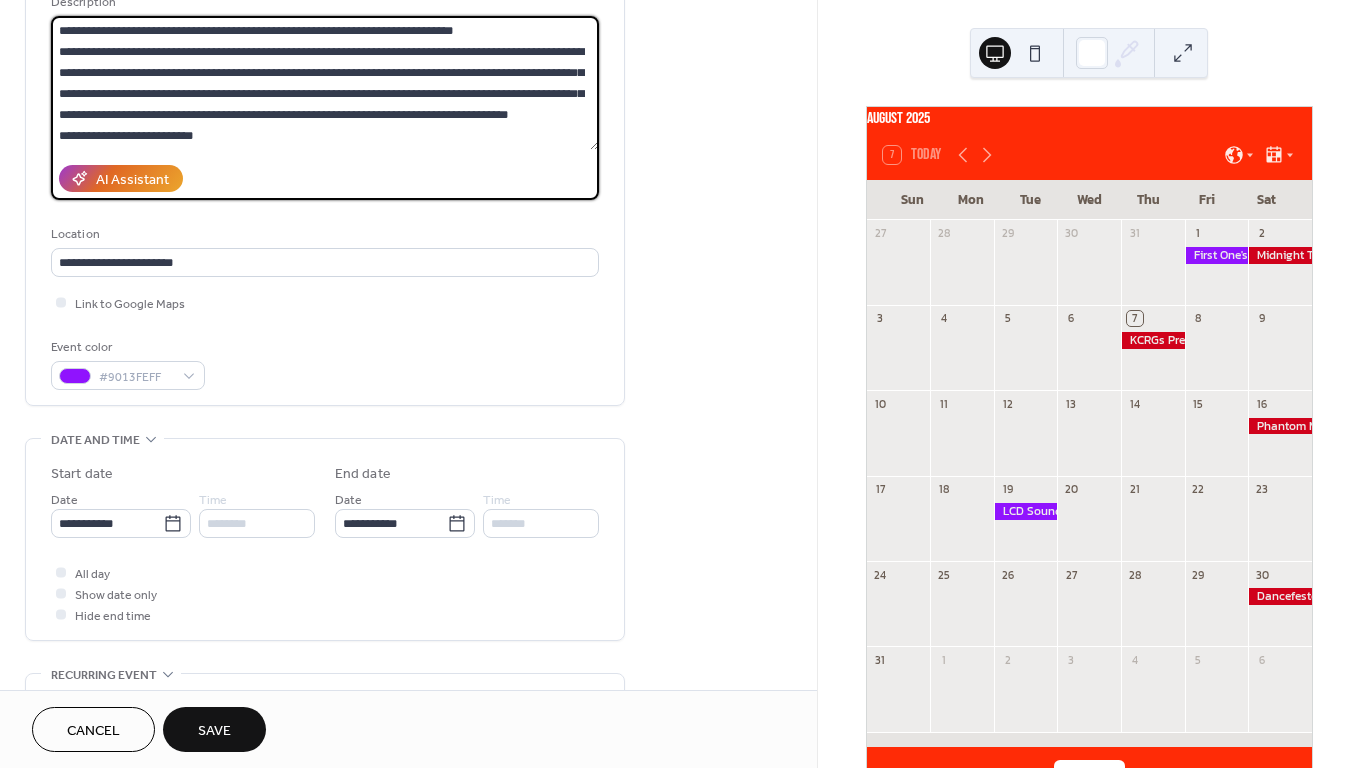 scroll, scrollTop: 0, scrollLeft: 0, axis: both 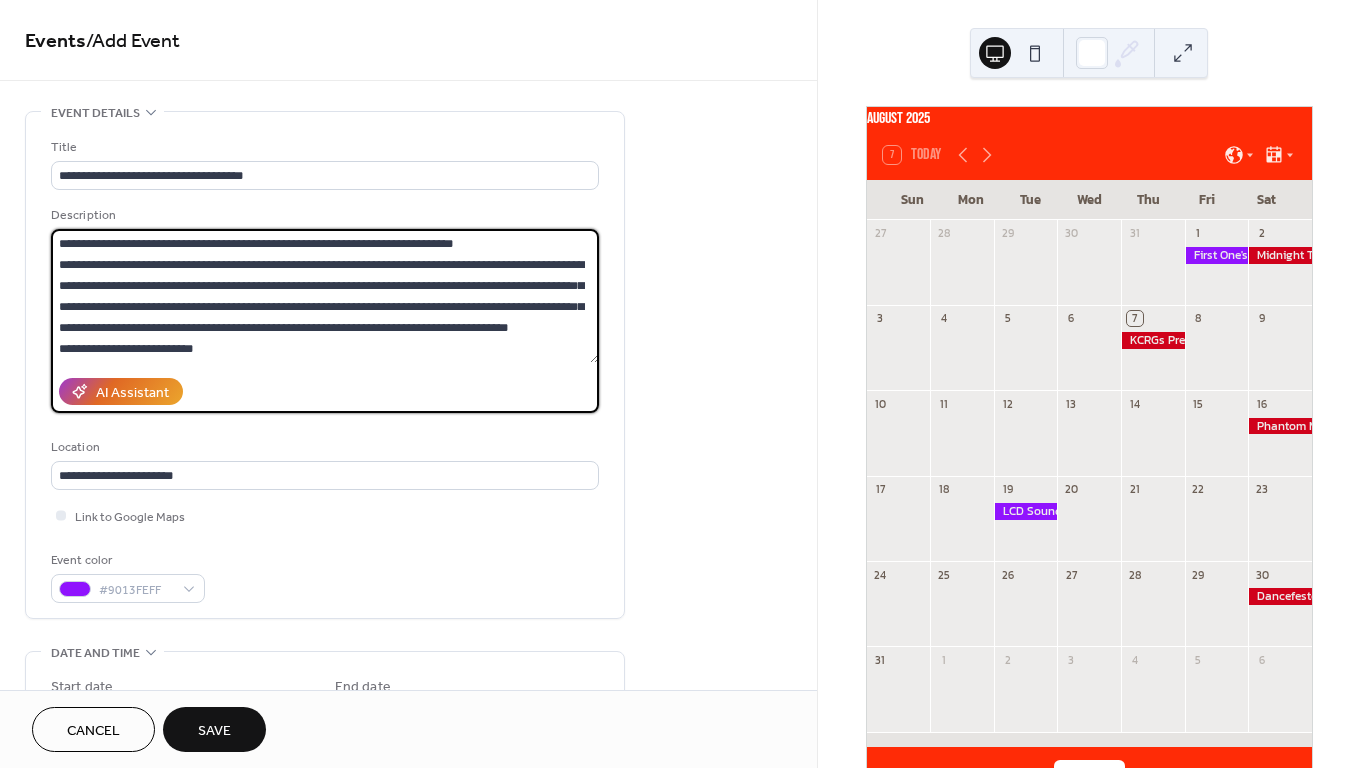type on "**********" 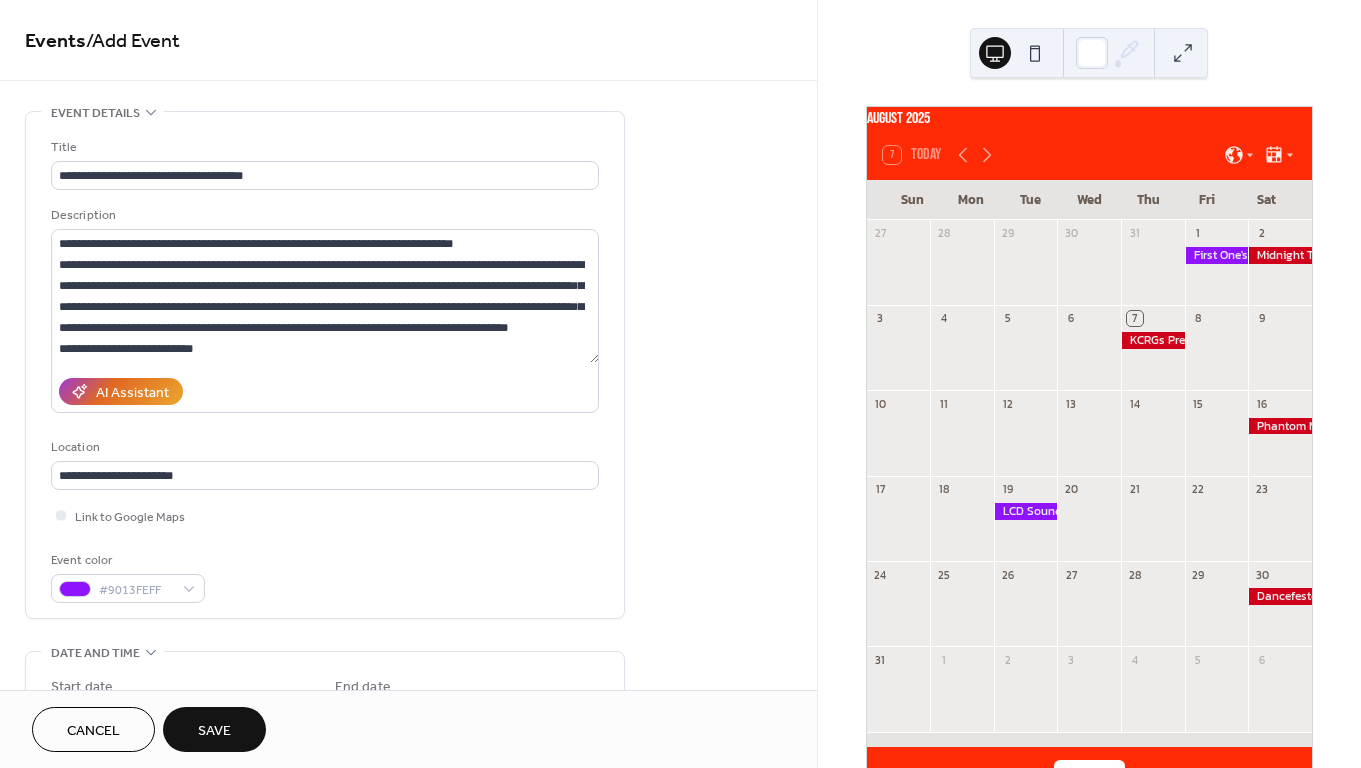 click on "Save" at bounding box center [214, 731] 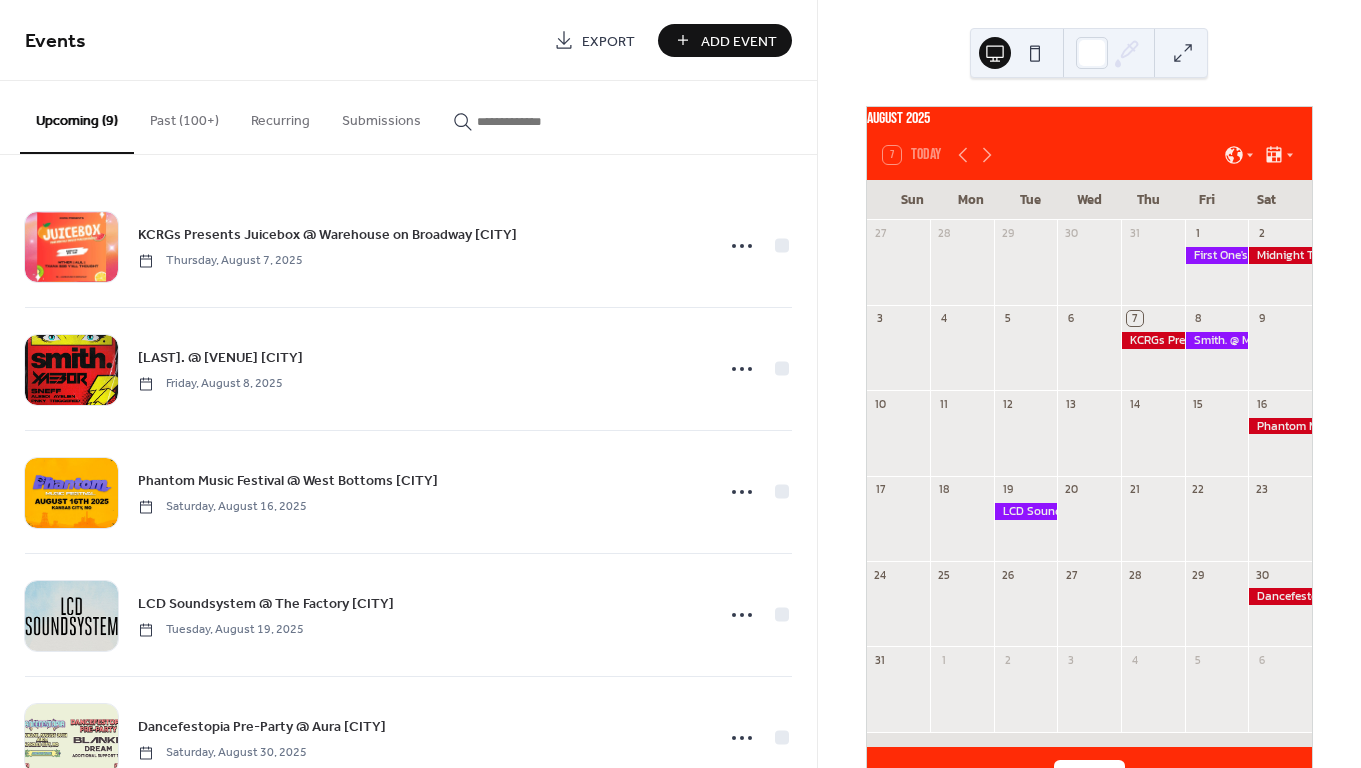 click on "Add Event" at bounding box center (725, 40) 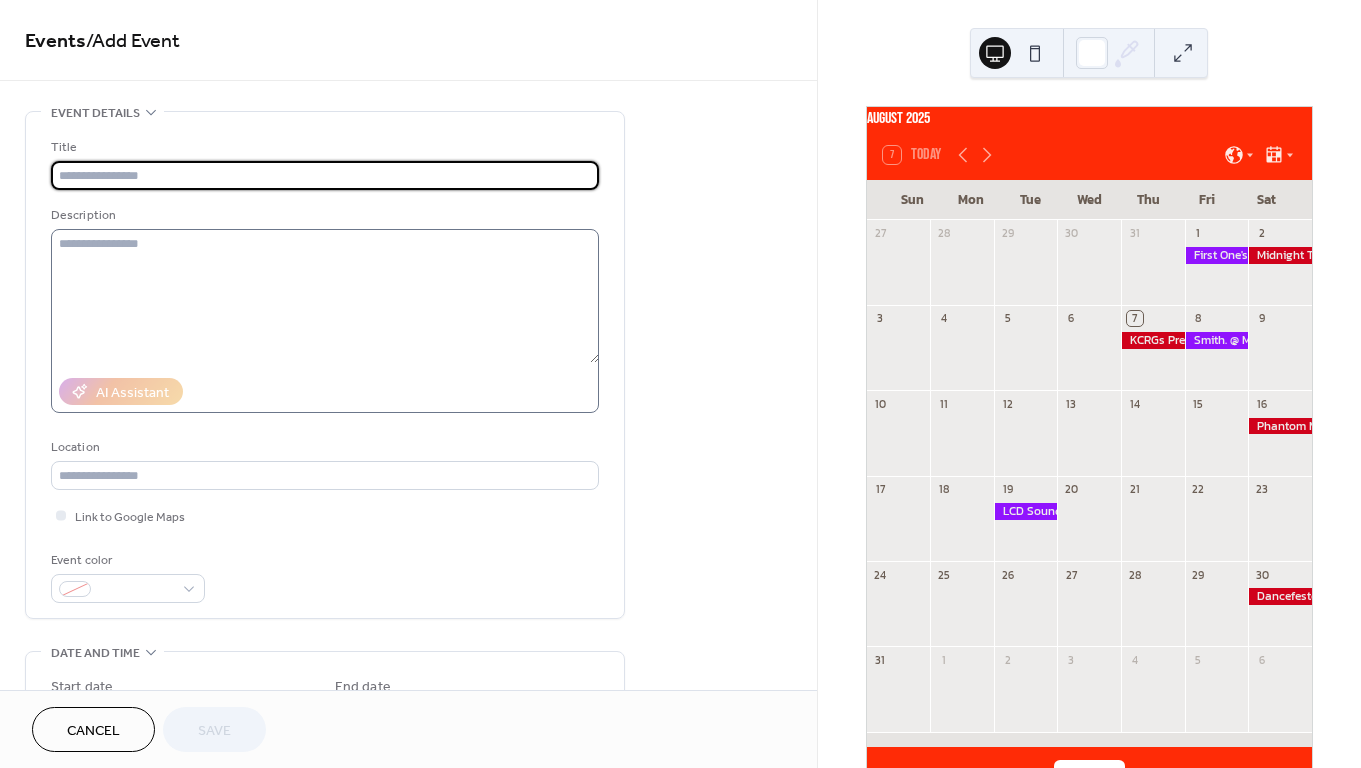 scroll, scrollTop: 30, scrollLeft: 0, axis: vertical 